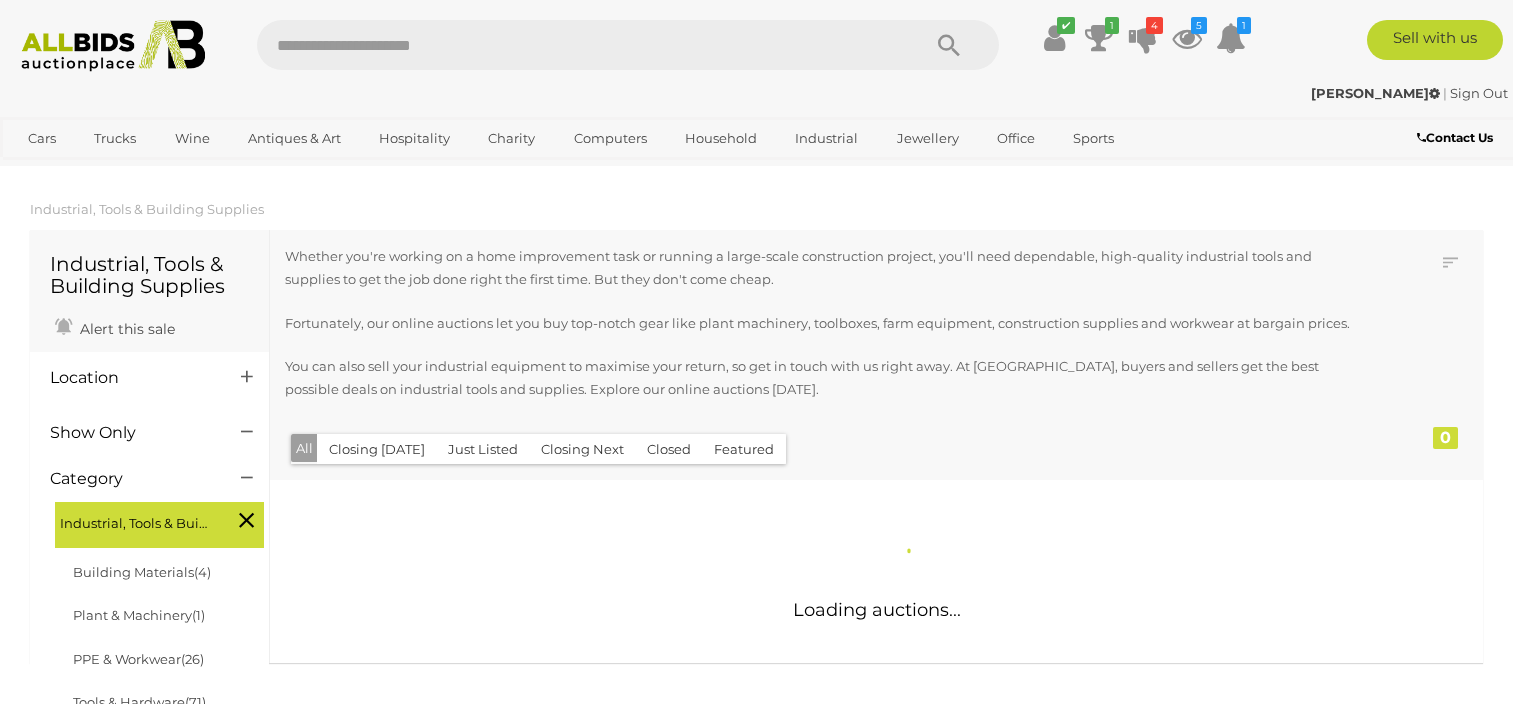 scroll, scrollTop: 0, scrollLeft: 0, axis: both 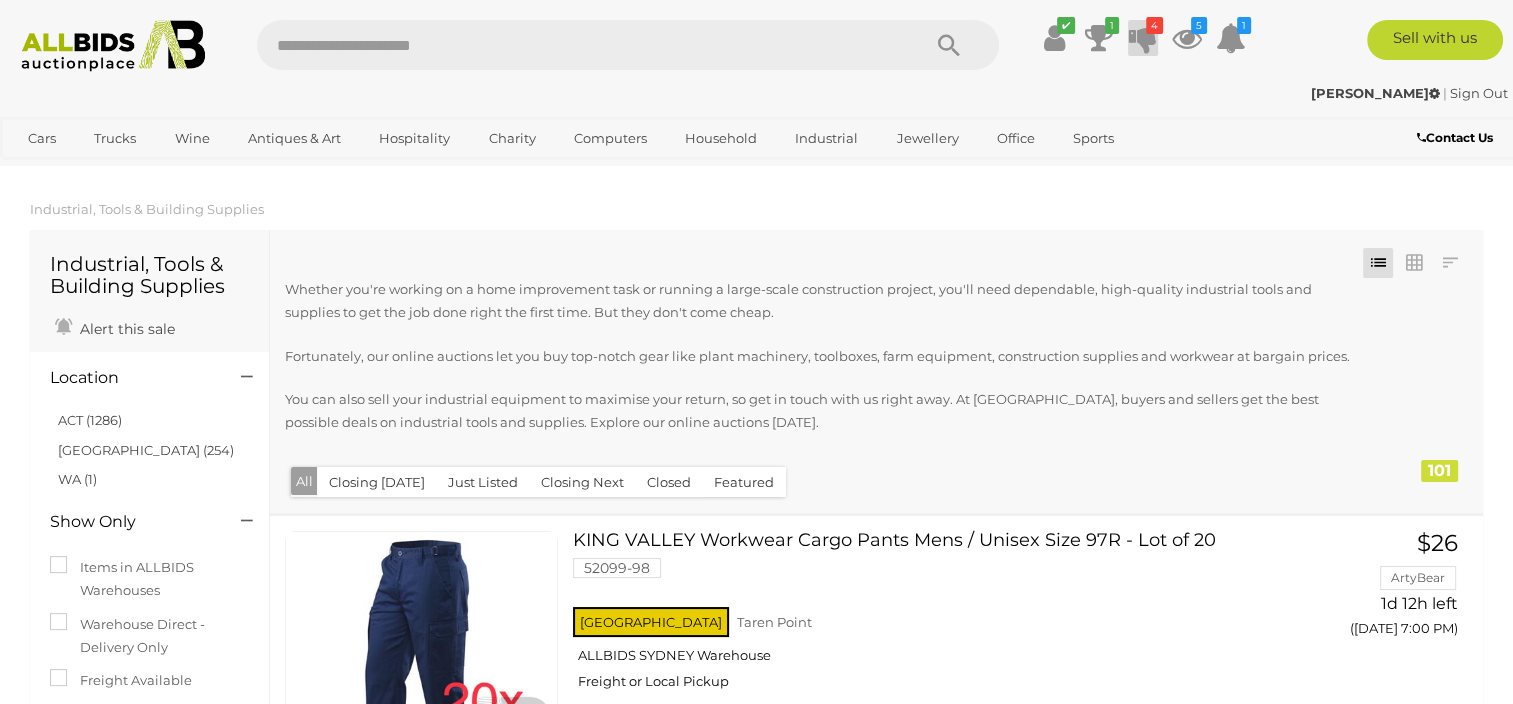 click at bounding box center [1143, 38] 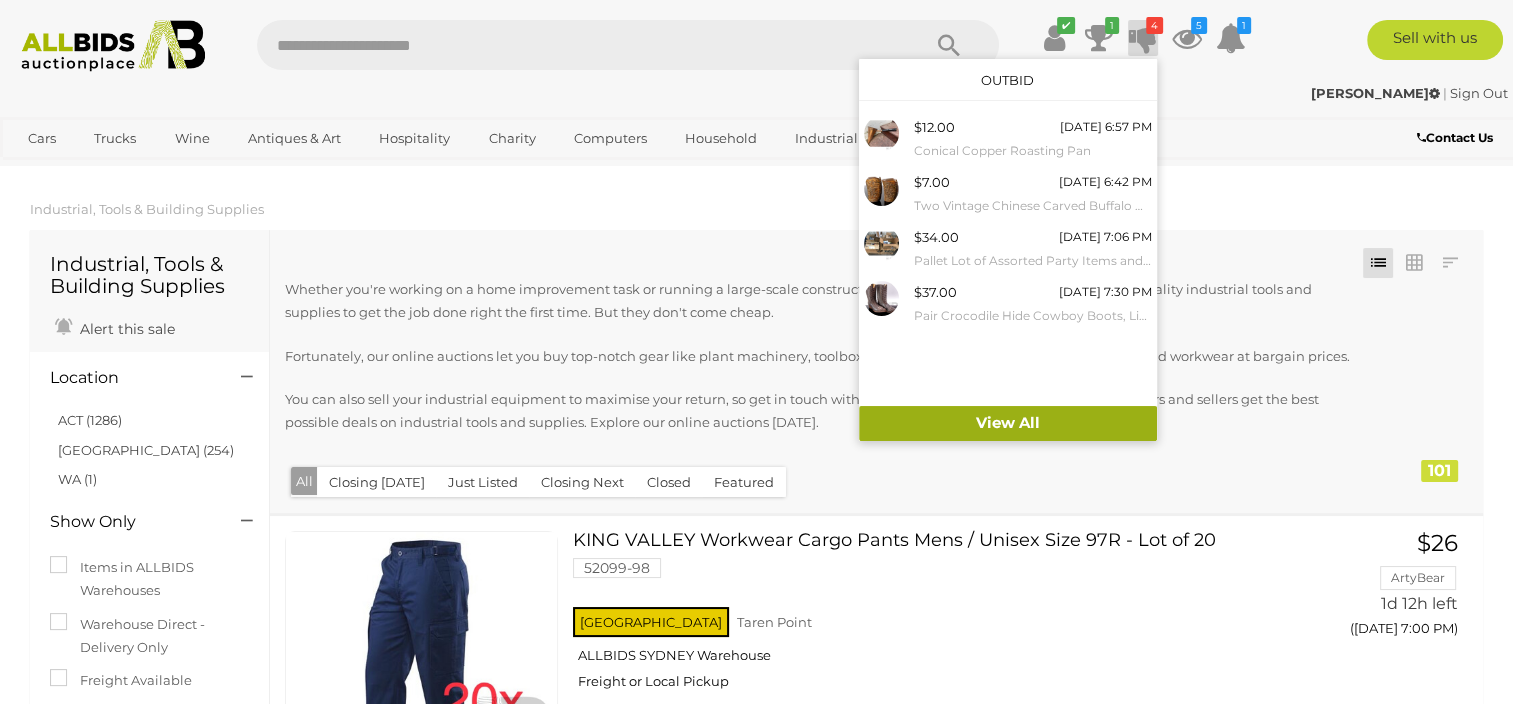 click on "View All" at bounding box center (1008, 423) 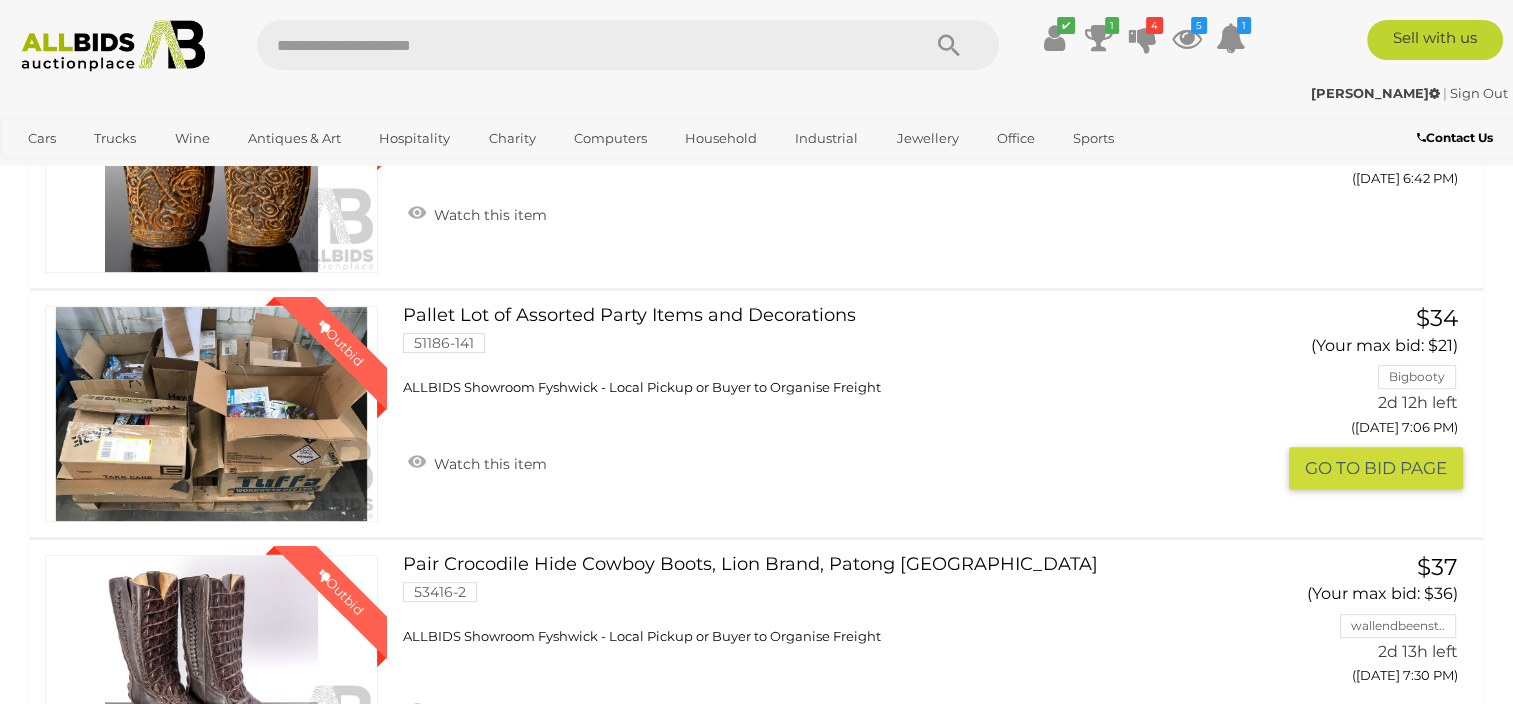scroll, scrollTop: 600, scrollLeft: 0, axis: vertical 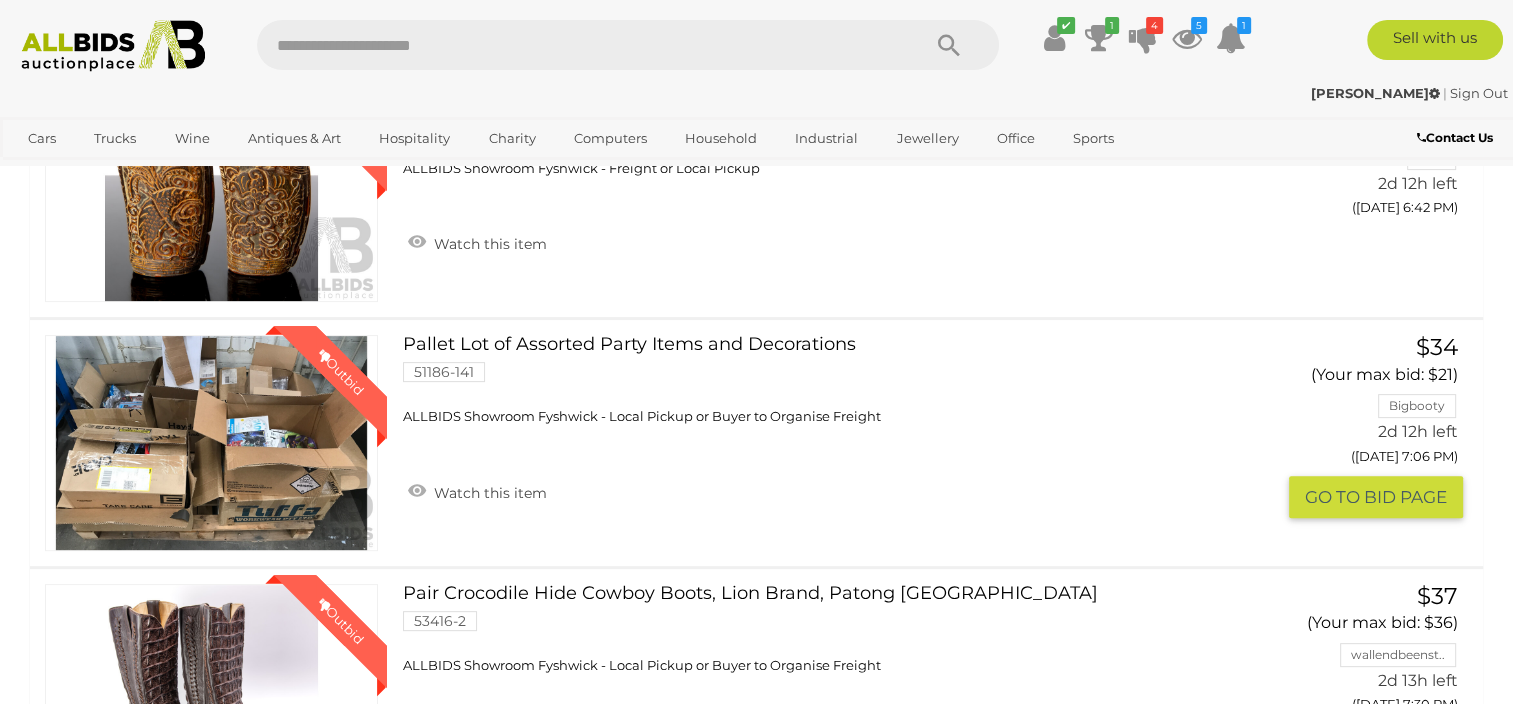 click on "Winning
Outbid" at bounding box center [211, 443] 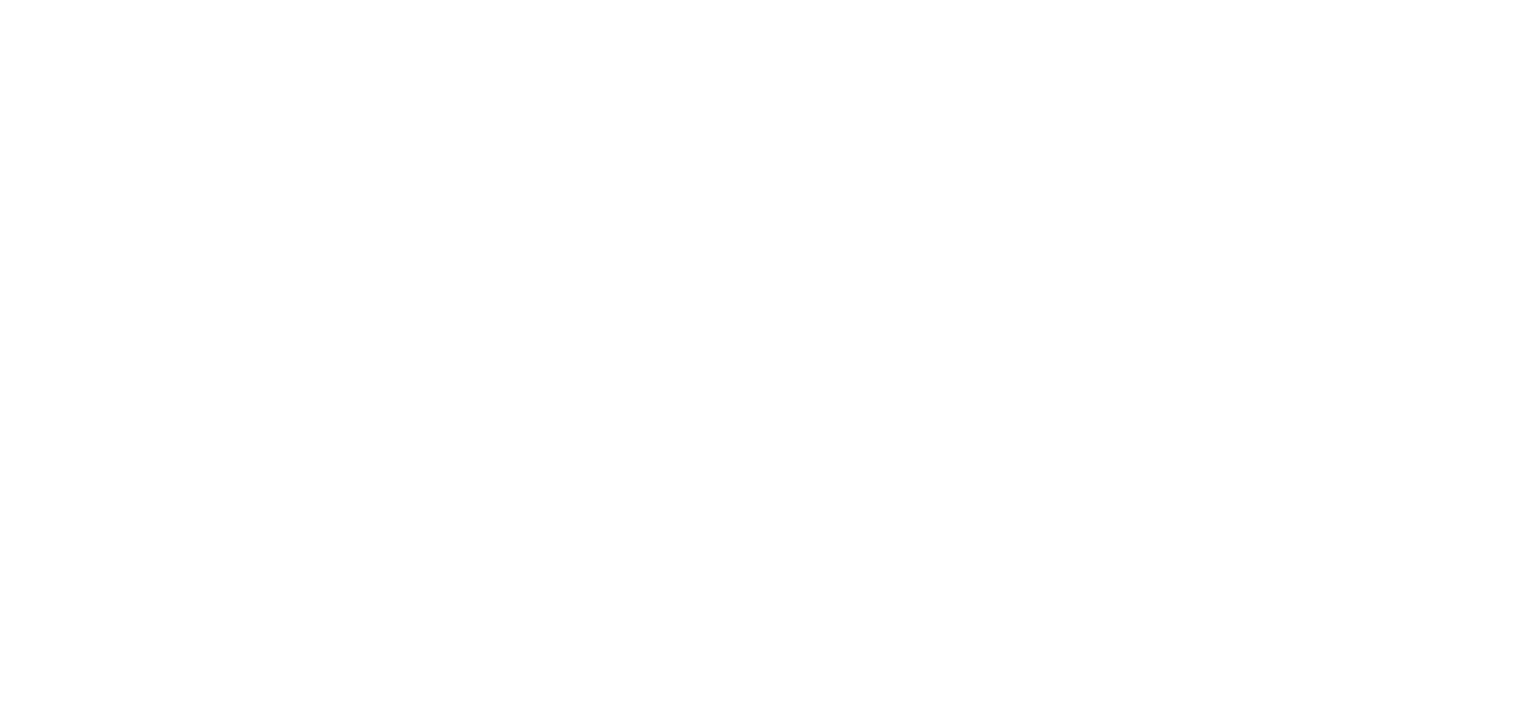 scroll, scrollTop: 0, scrollLeft: 0, axis: both 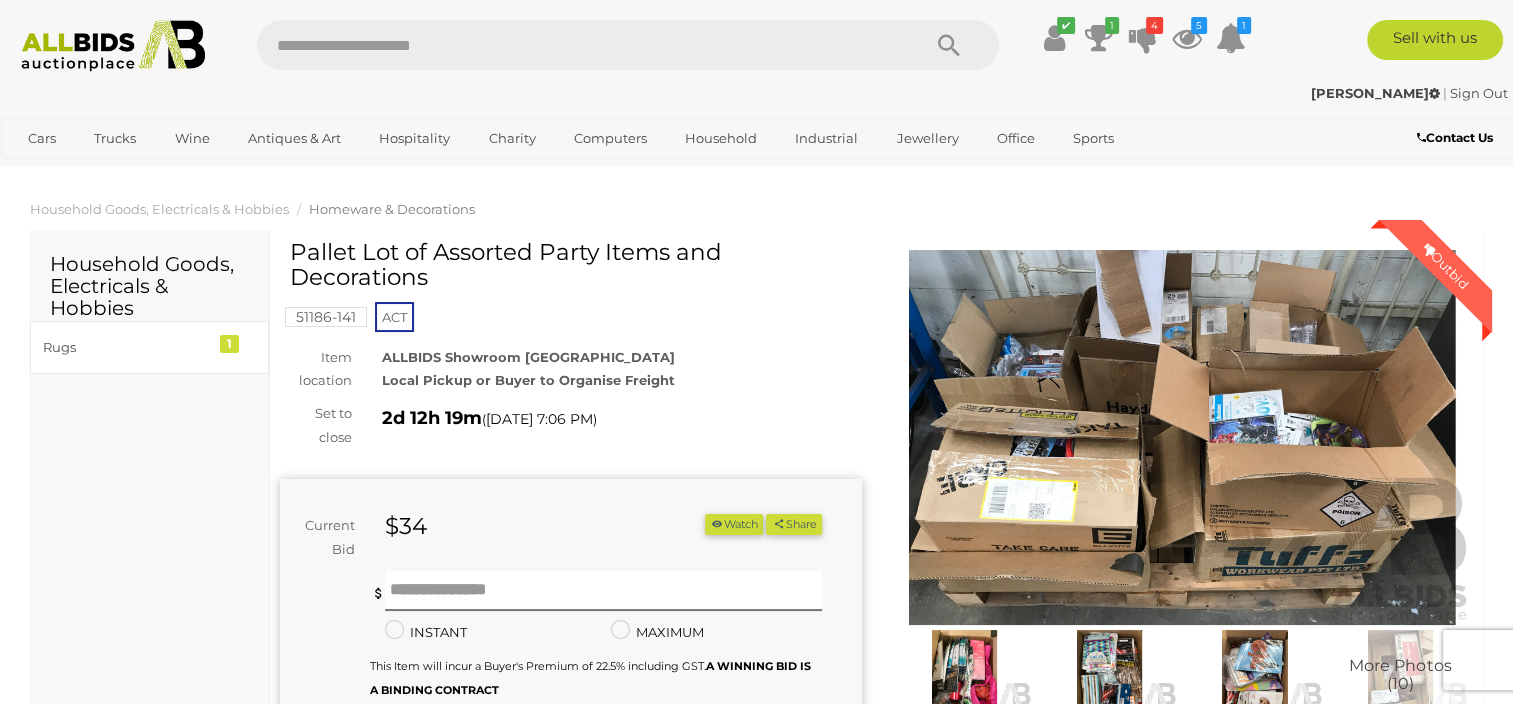 click at bounding box center (1183, 437) 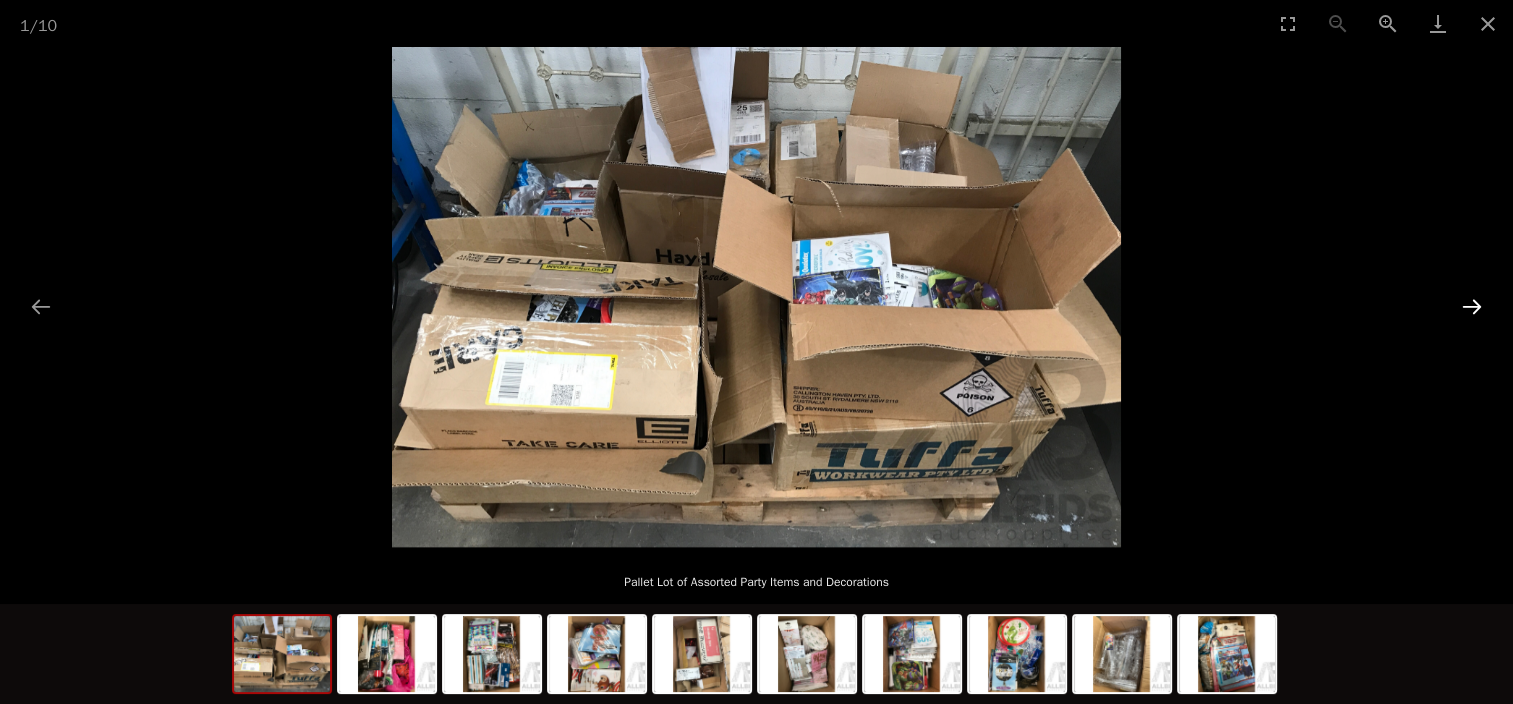 click at bounding box center [1472, 306] 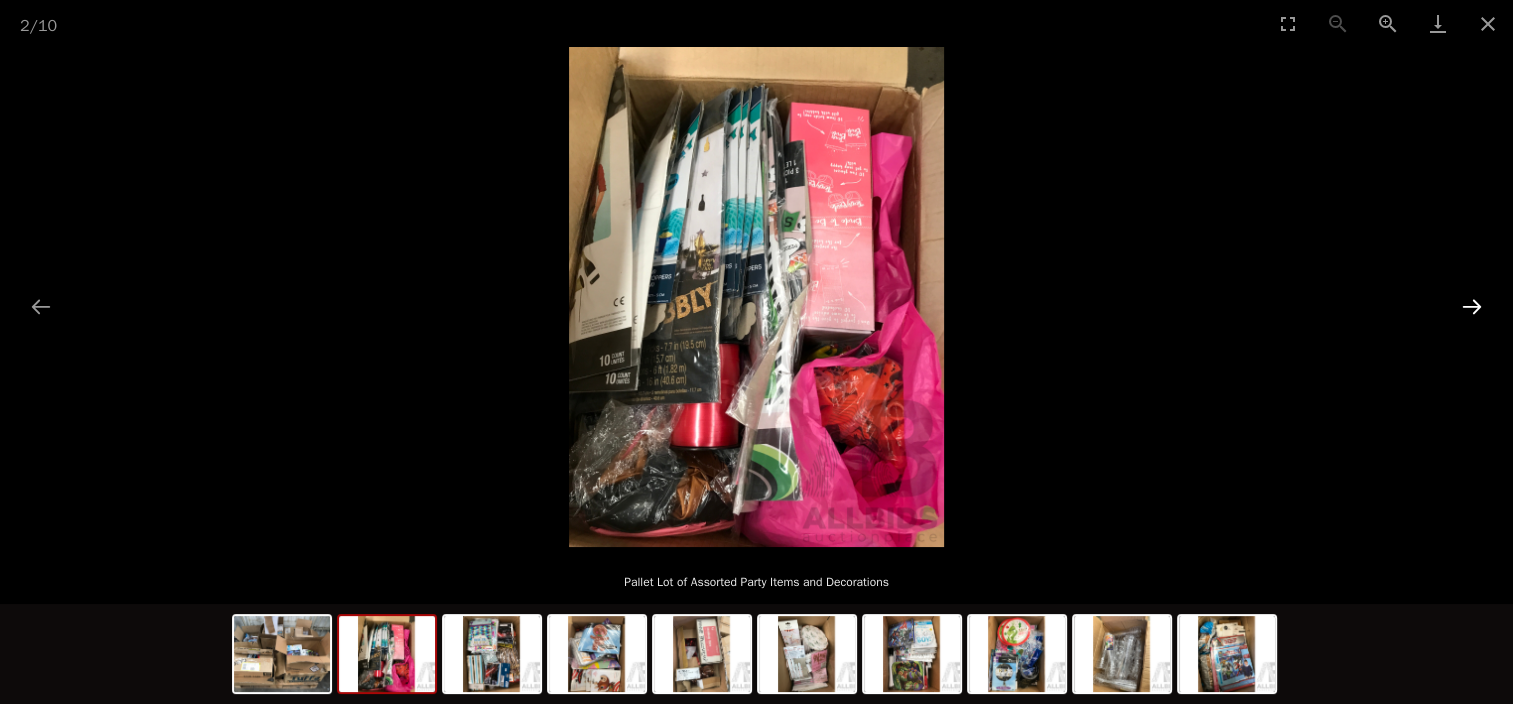 click at bounding box center (1472, 306) 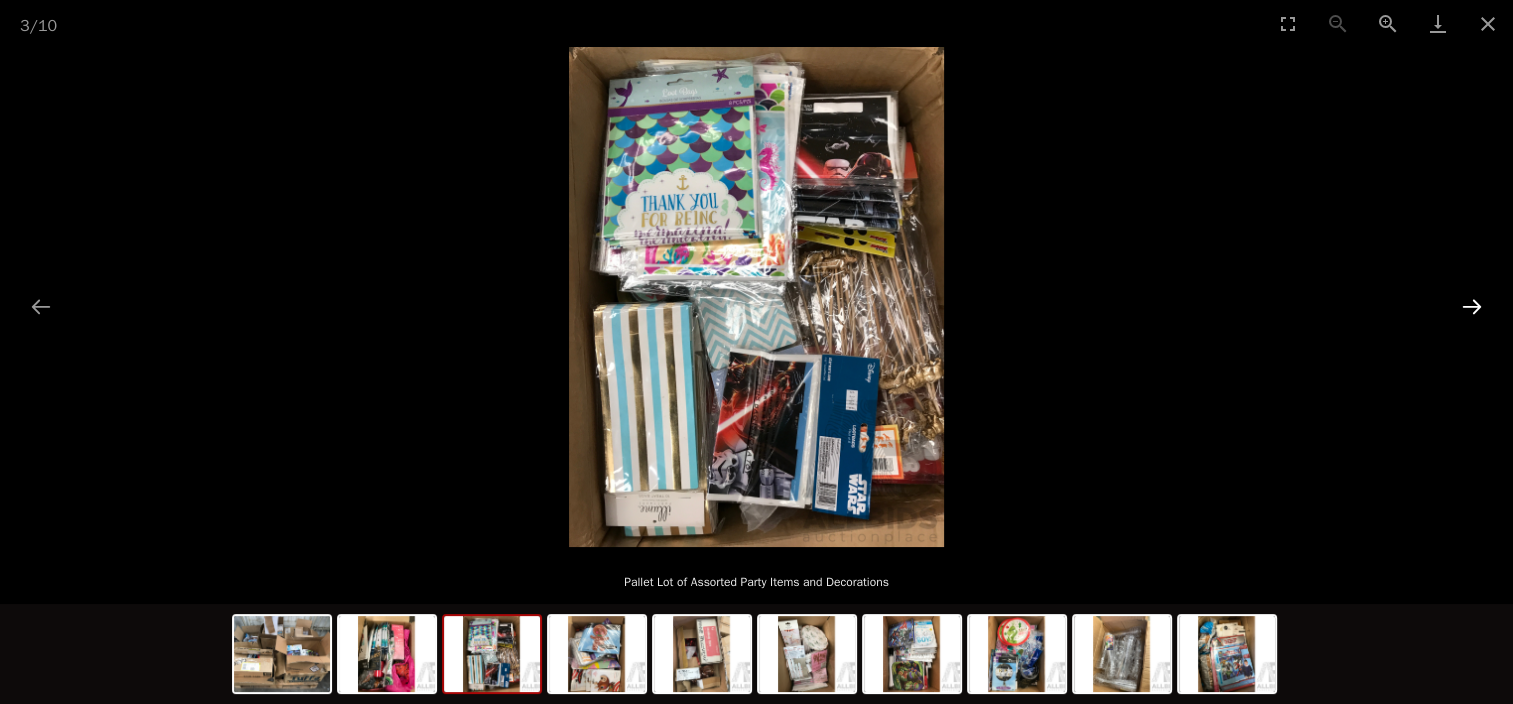 click at bounding box center [1472, 306] 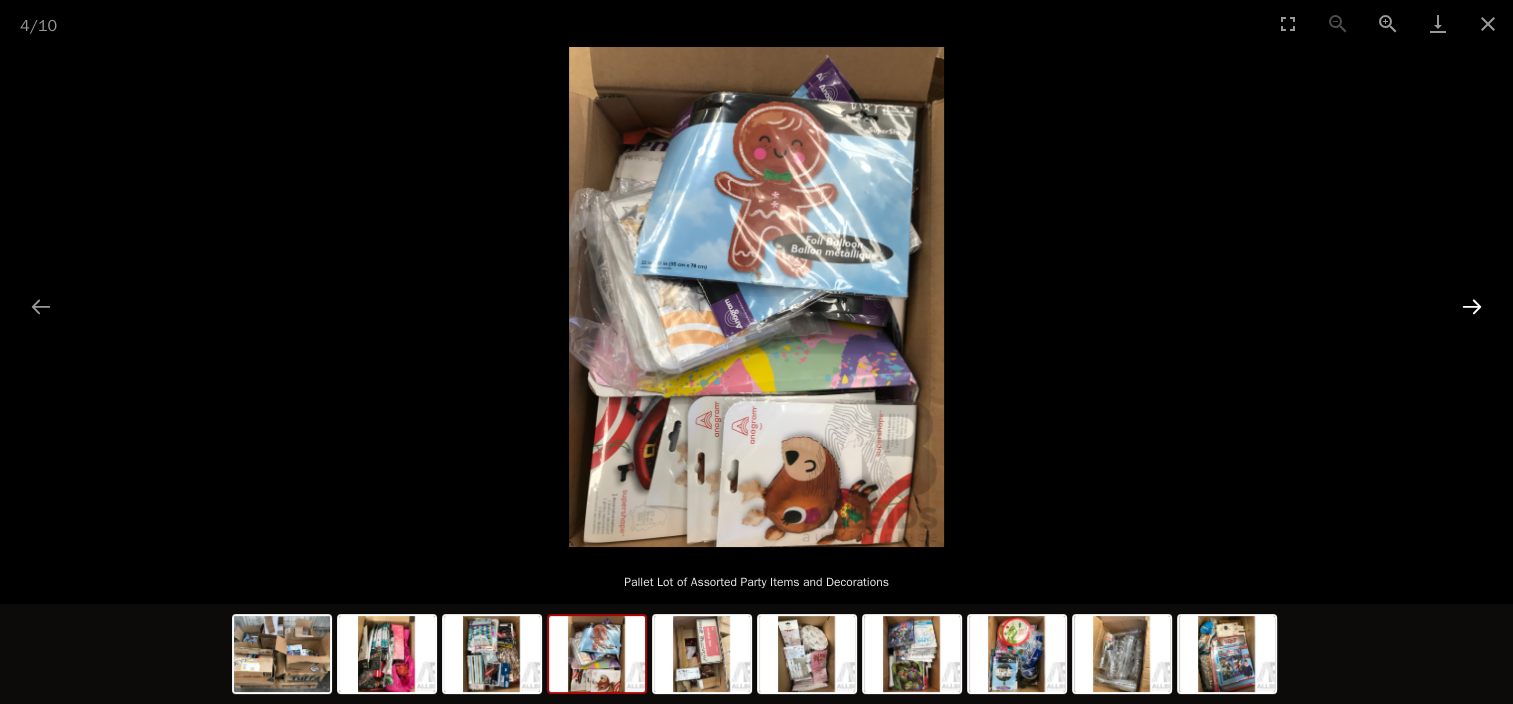 click at bounding box center (1472, 306) 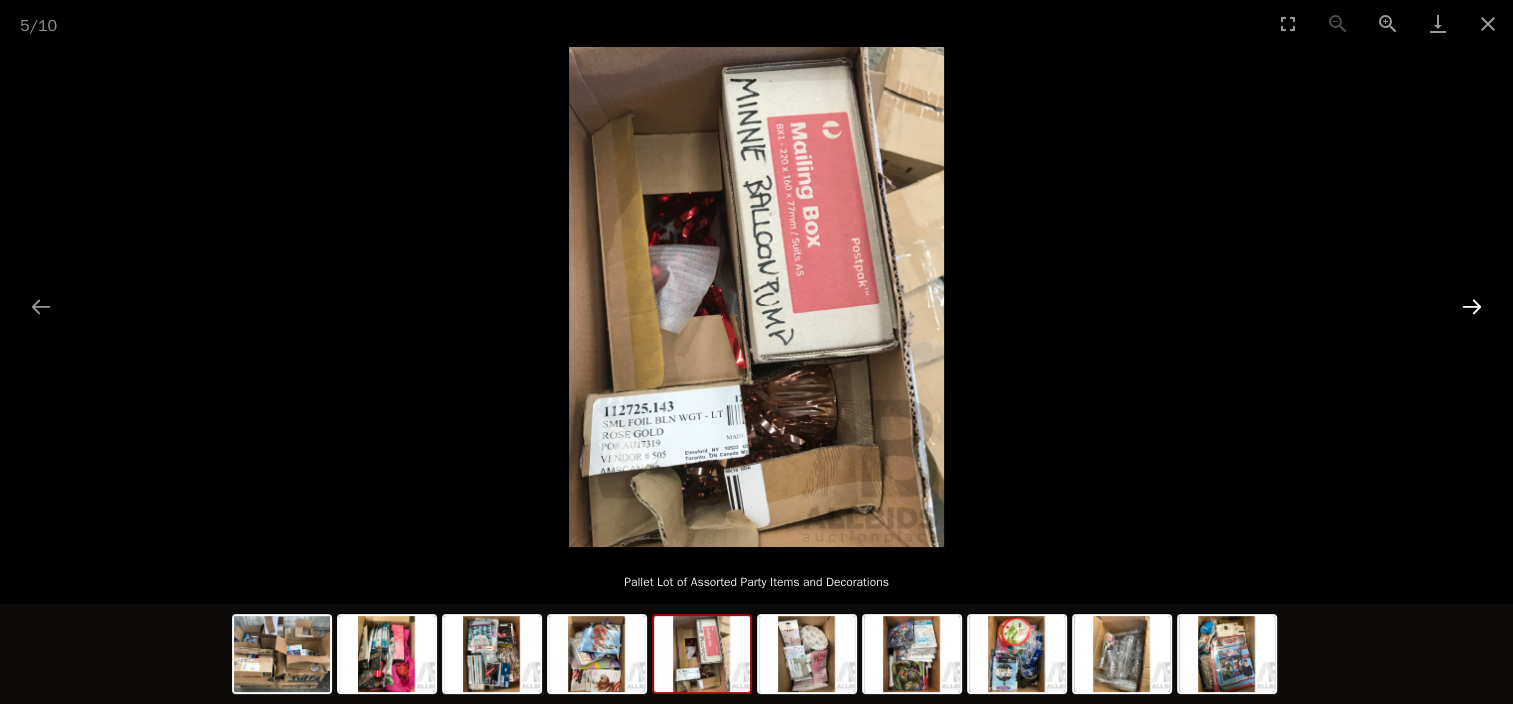 click at bounding box center [1472, 306] 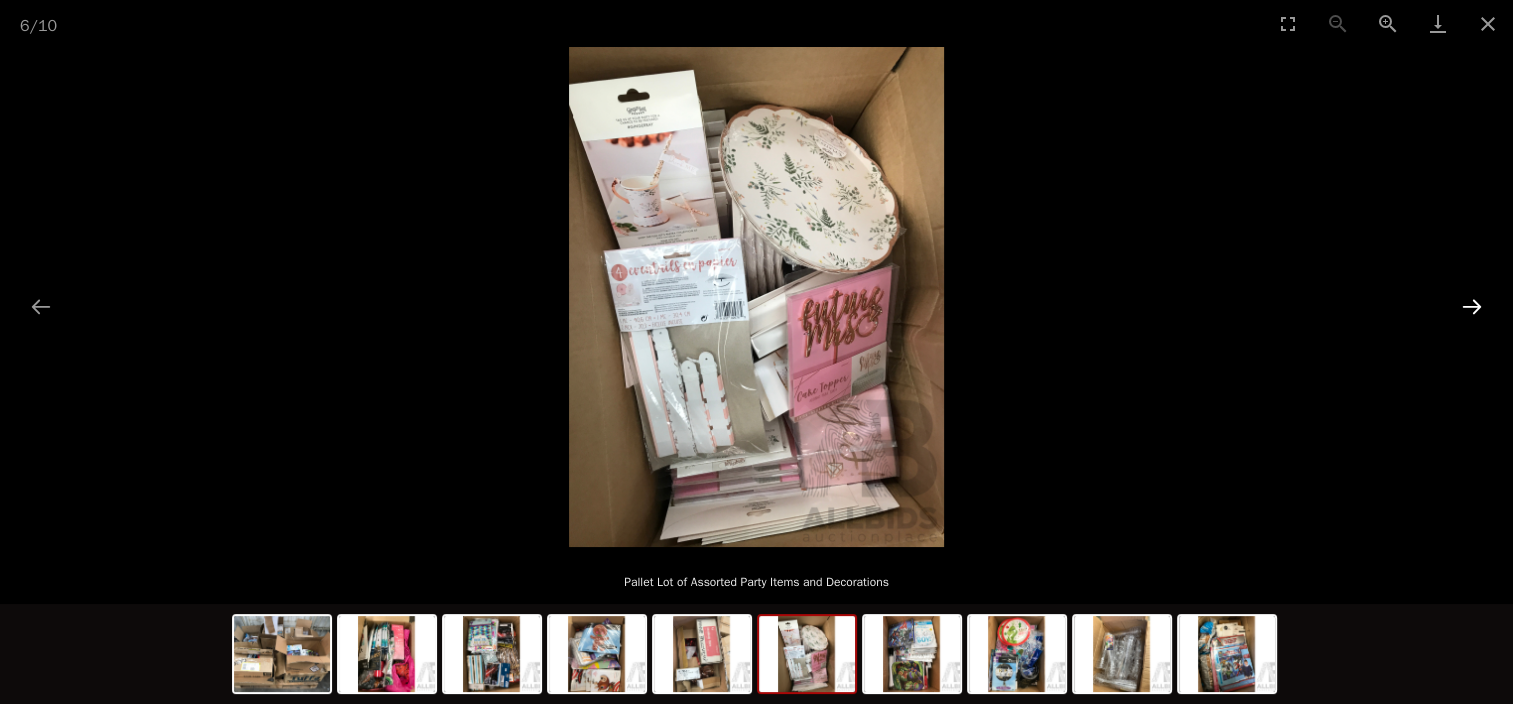 click at bounding box center [1472, 306] 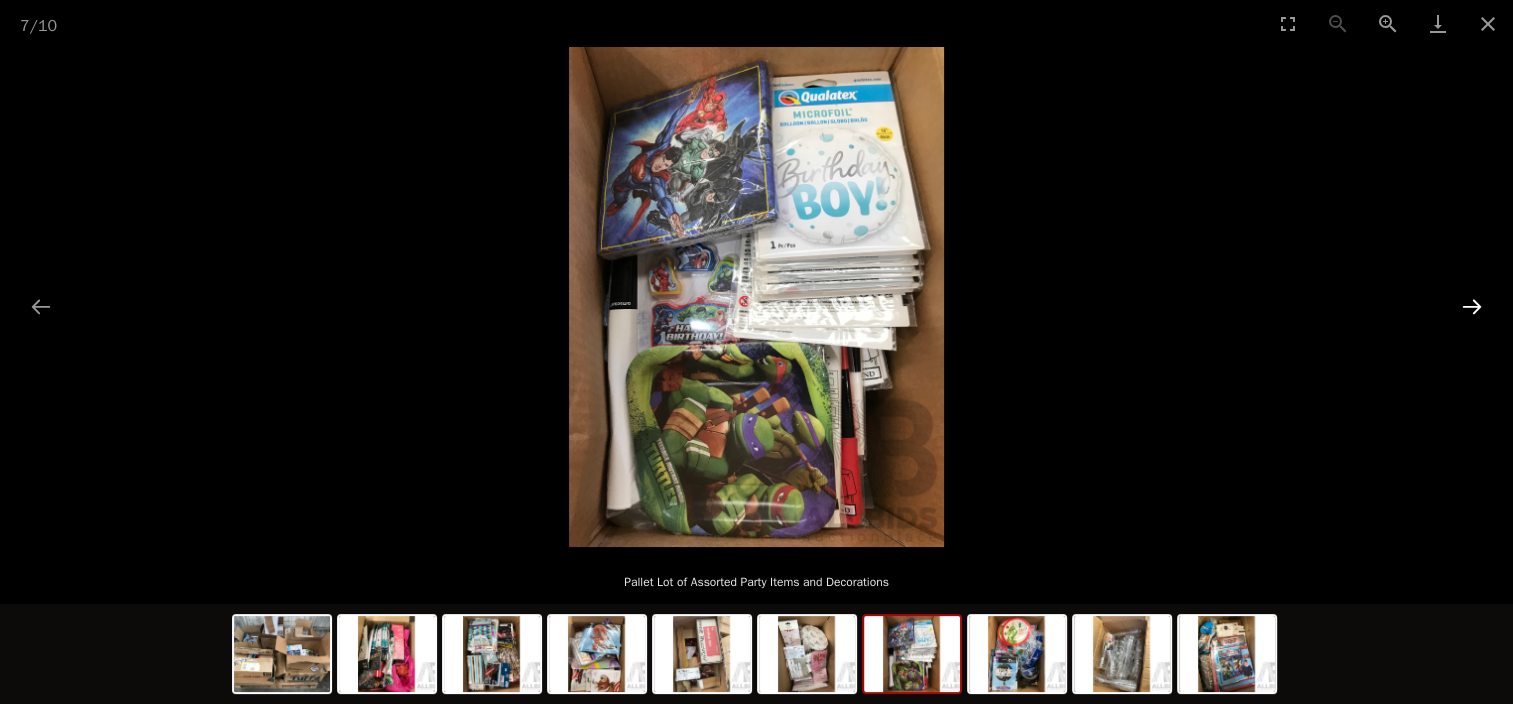 click at bounding box center [1472, 306] 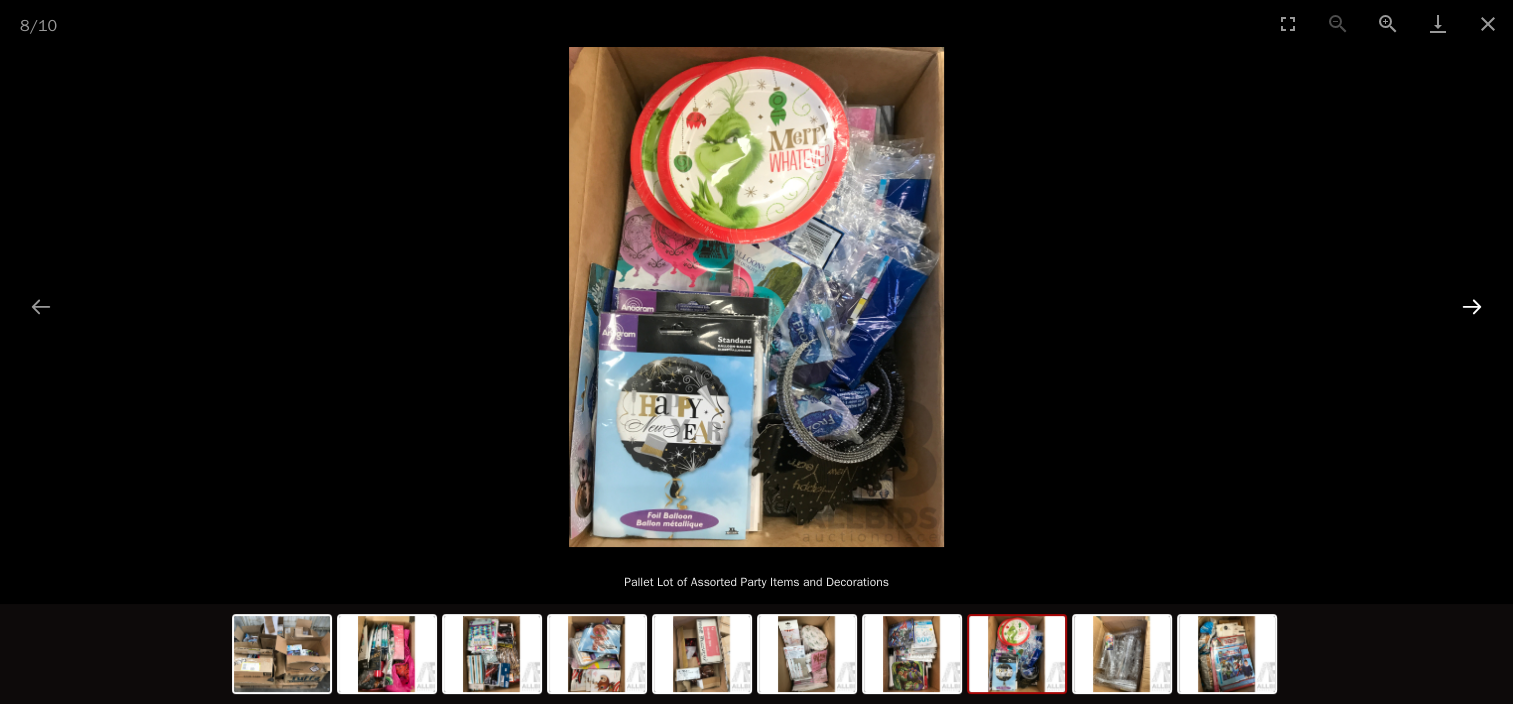 click at bounding box center [1472, 306] 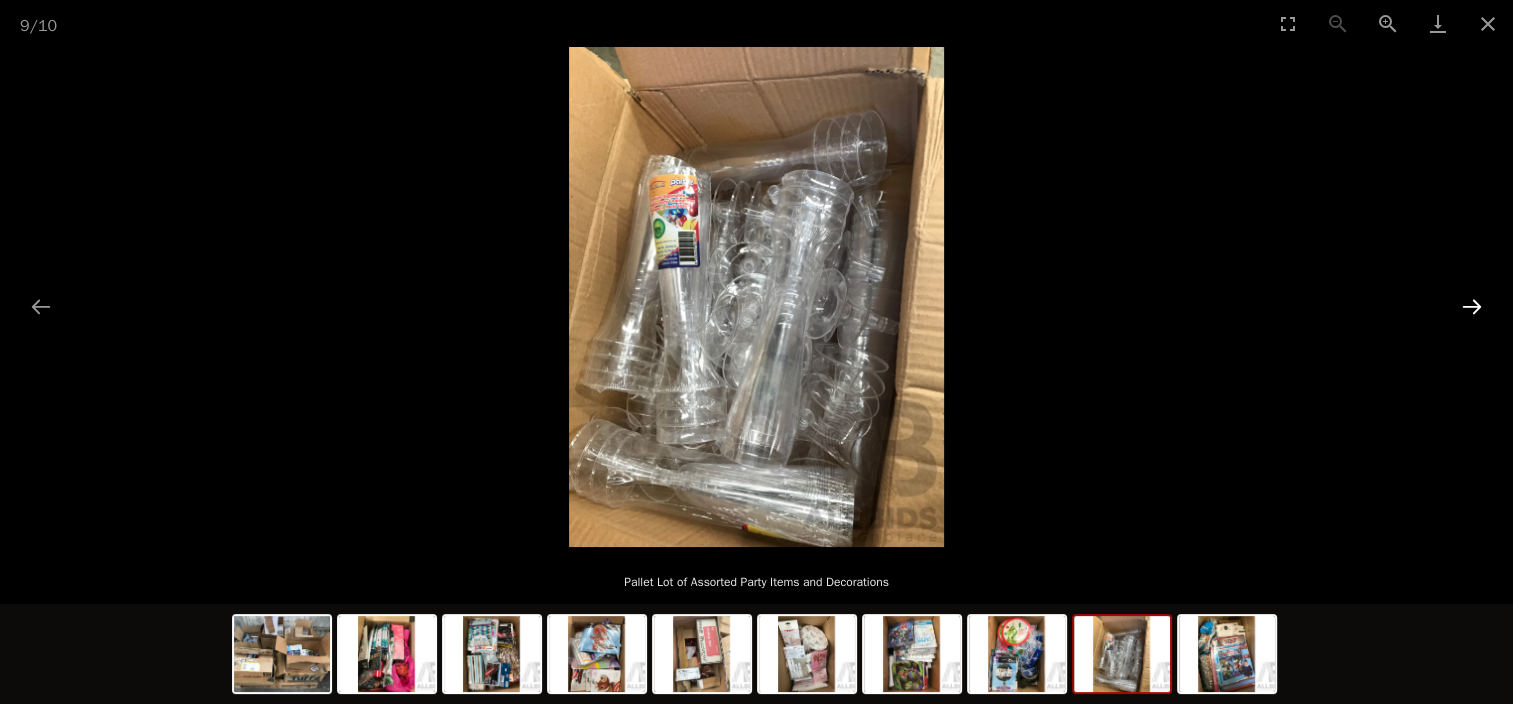 click at bounding box center [1472, 306] 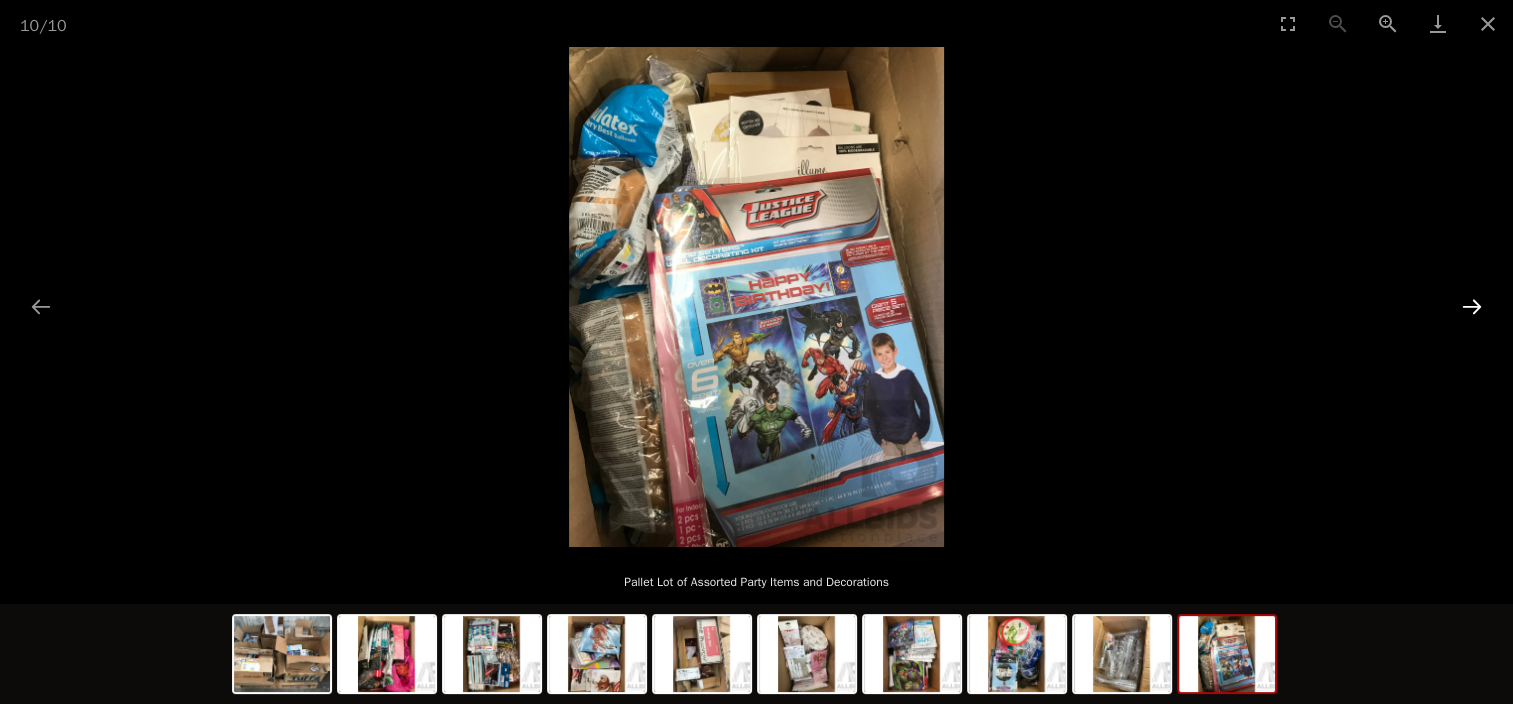 click at bounding box center [1472, 306] 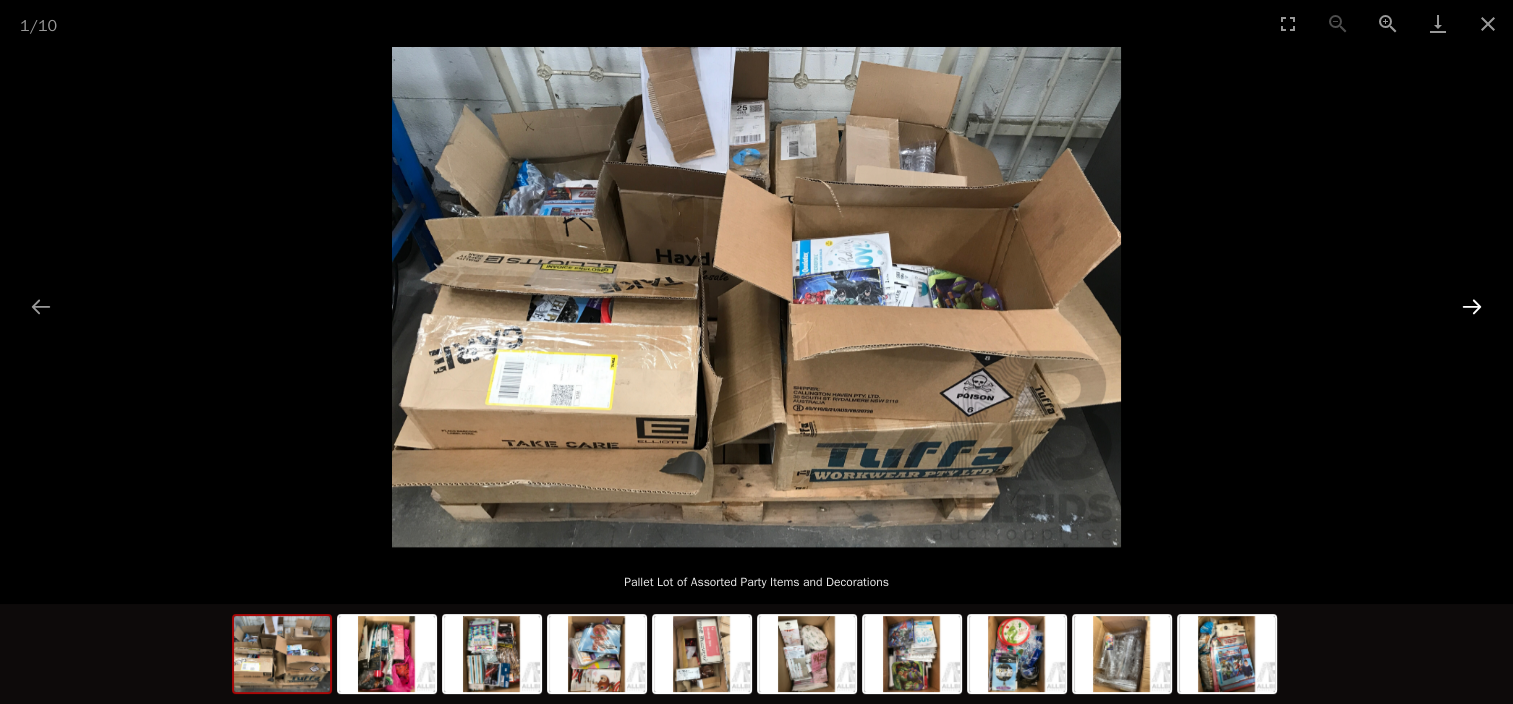 click at bounding box center [1472, 306] 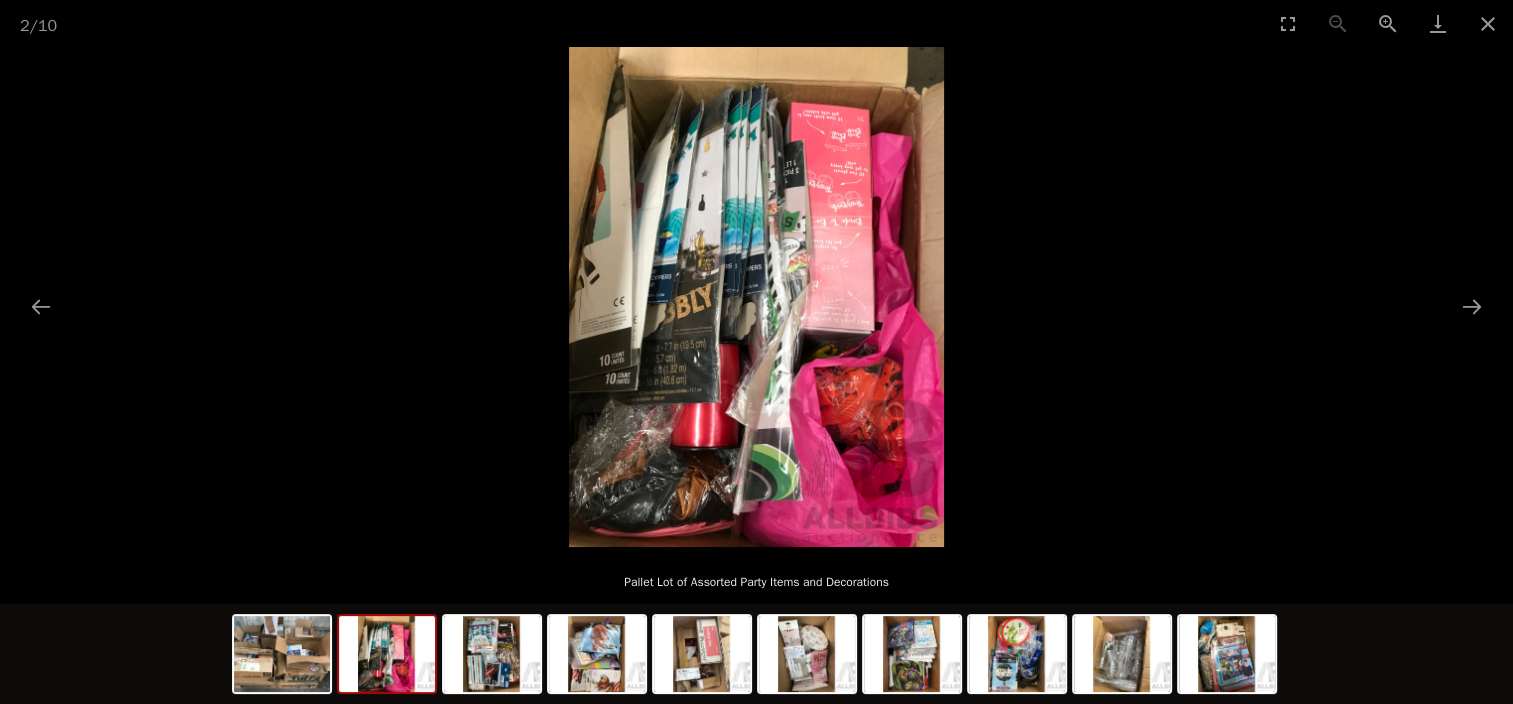 scroll, scrollTop: 0, scrollLeft: 0, axis: both 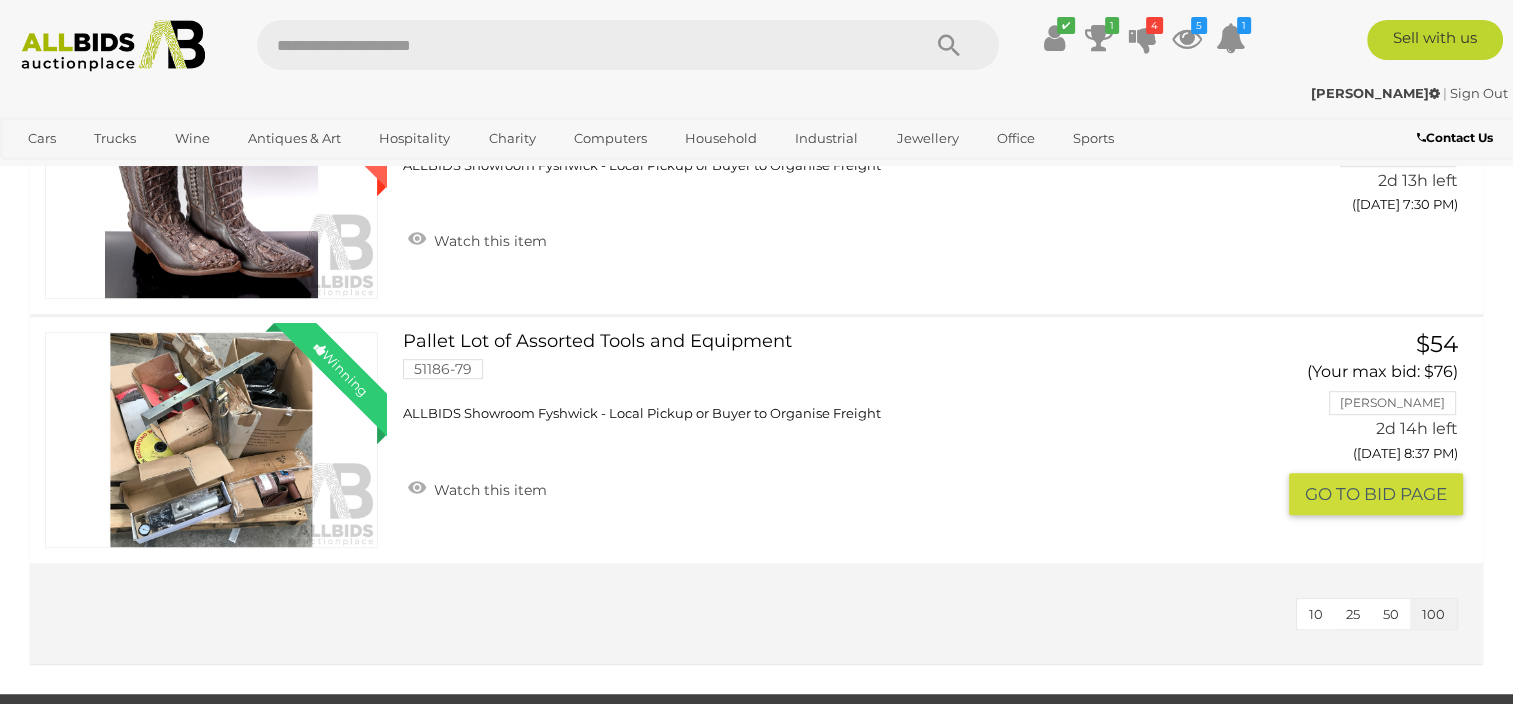 click on "Winning
Outbid" at bounding box center [211, 440] 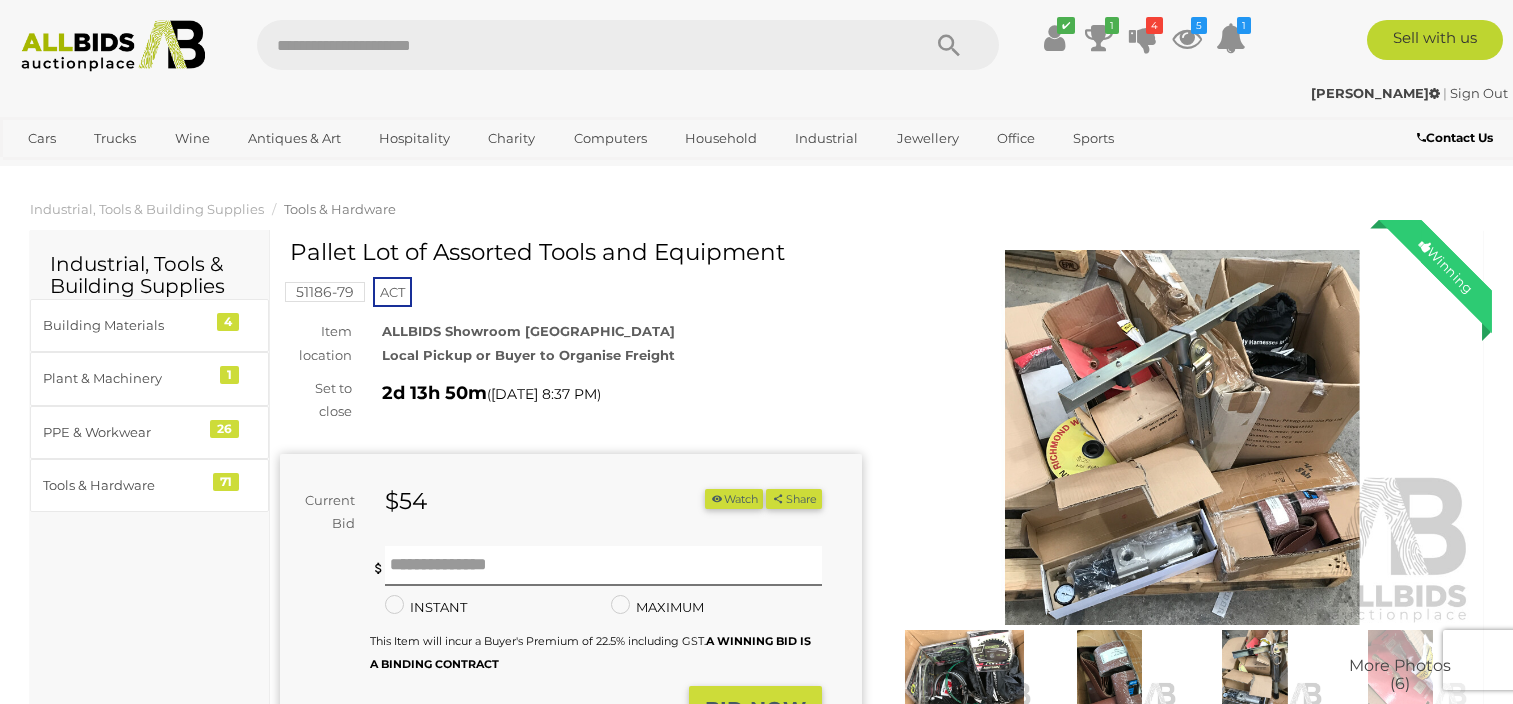 scroll, scrollTop: 0, scrollLeft: 0, axis: both 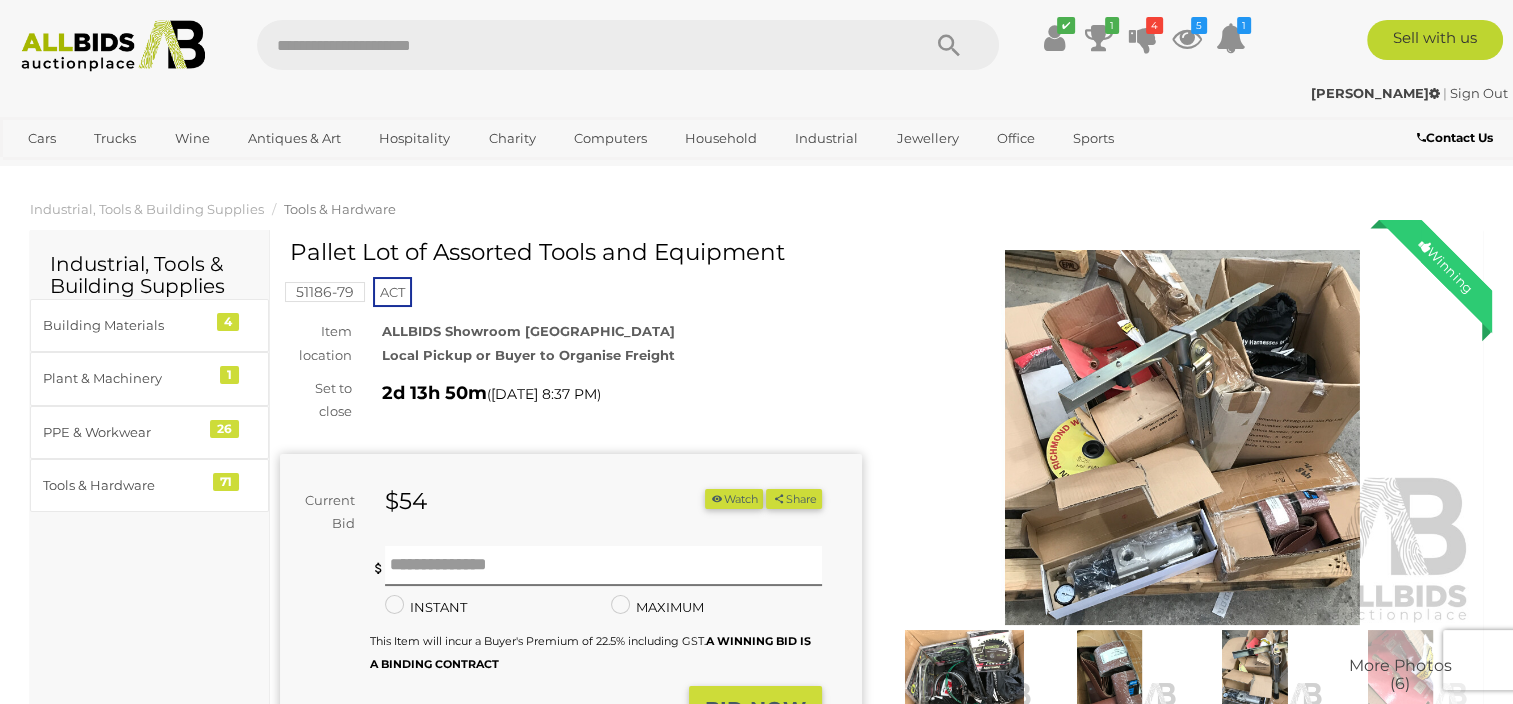 click at bounding box center (1183, 437) 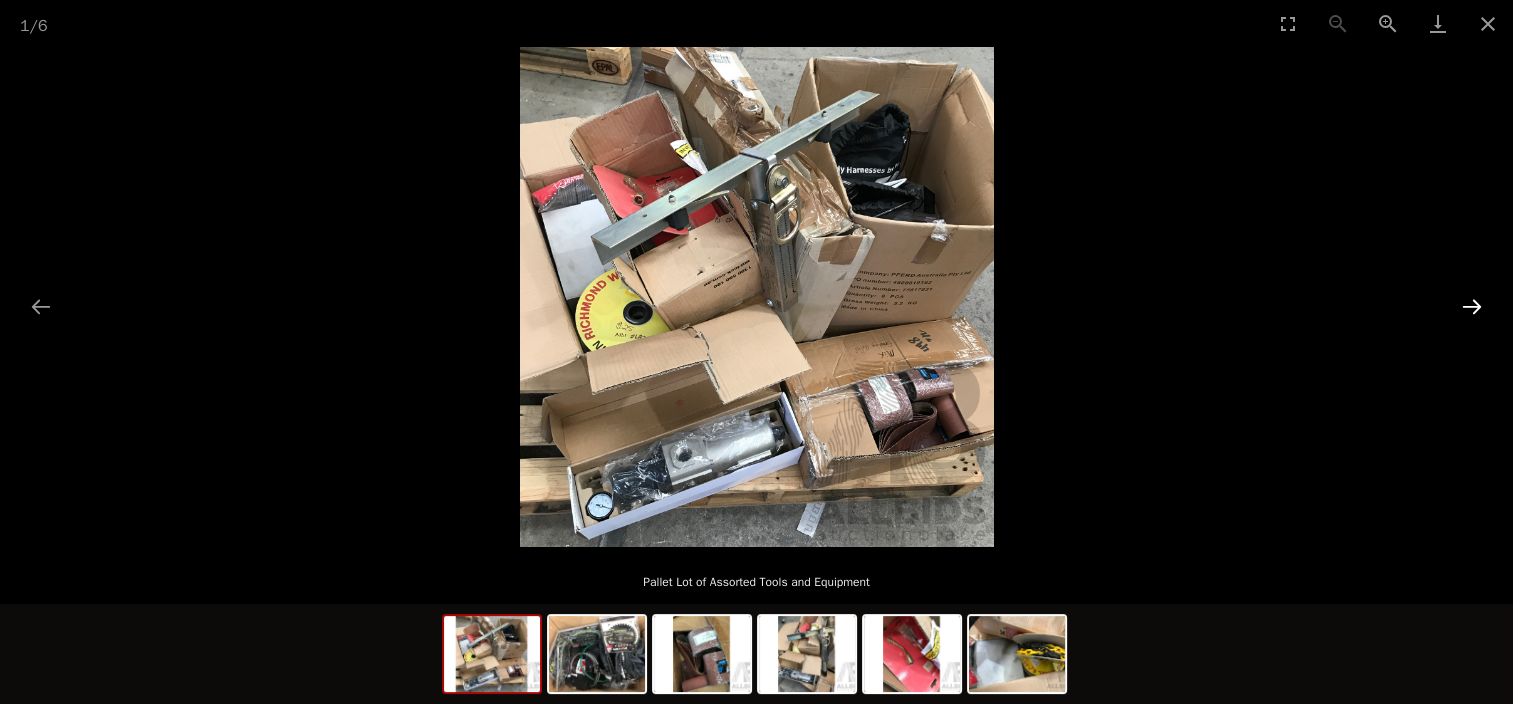 click at bounding box center [1472, 306] 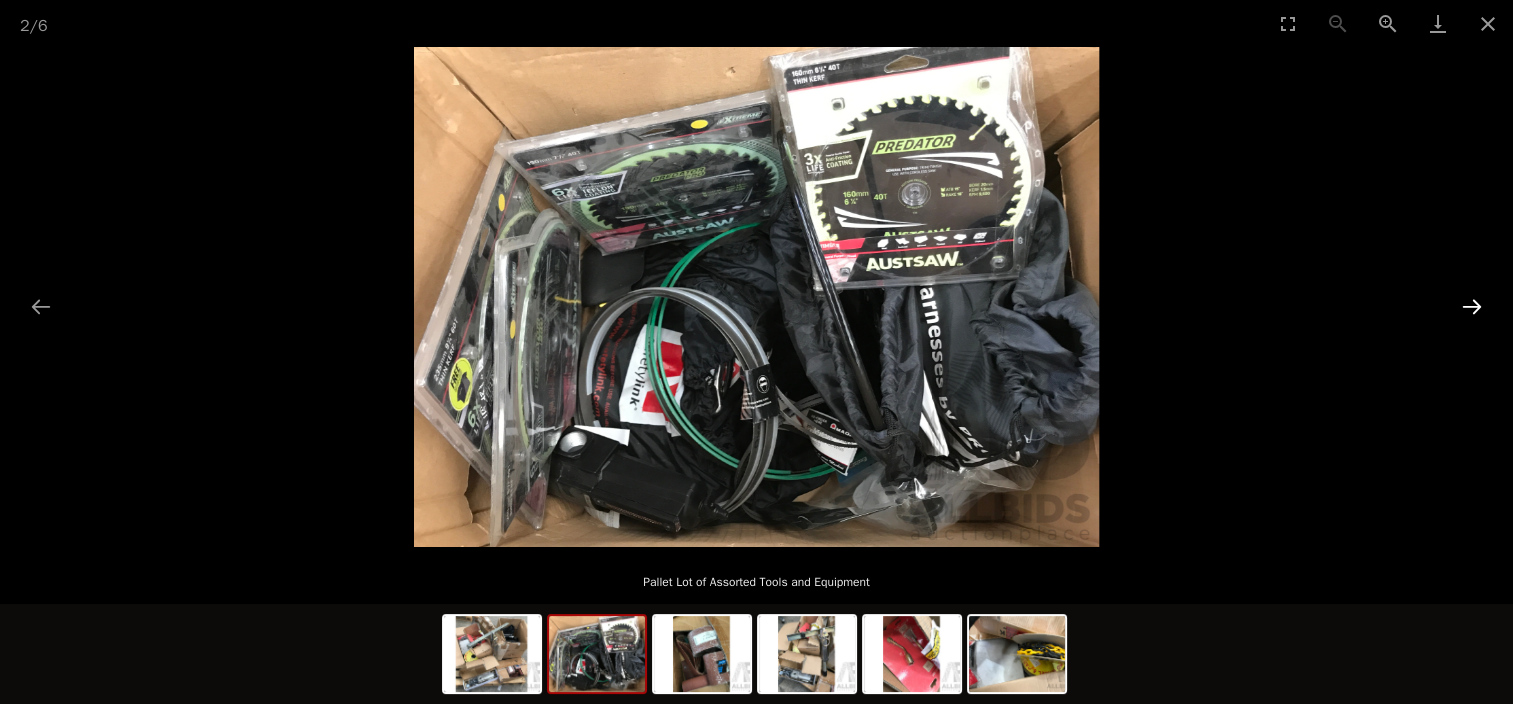 click at bounding box center (1472, 306) 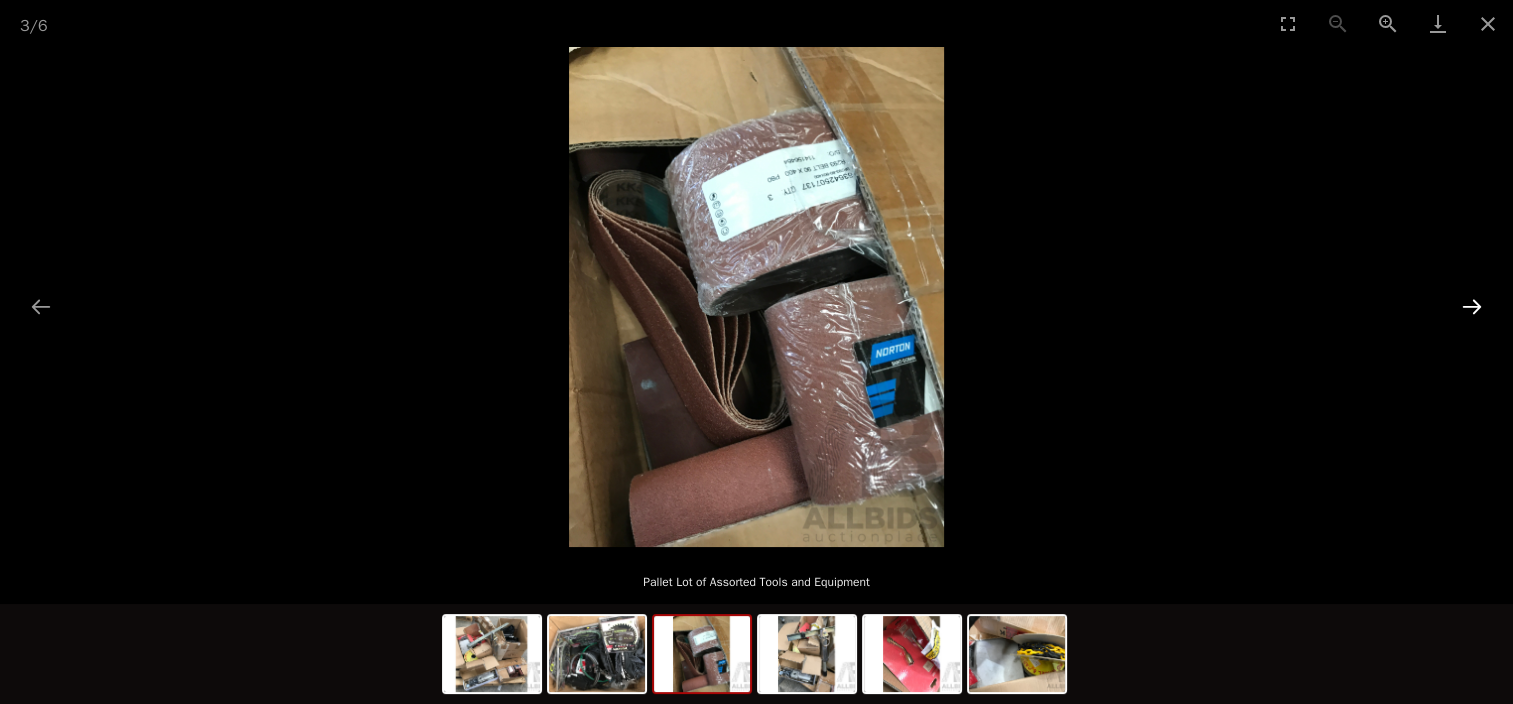 click at bounding box center [1472, 306] 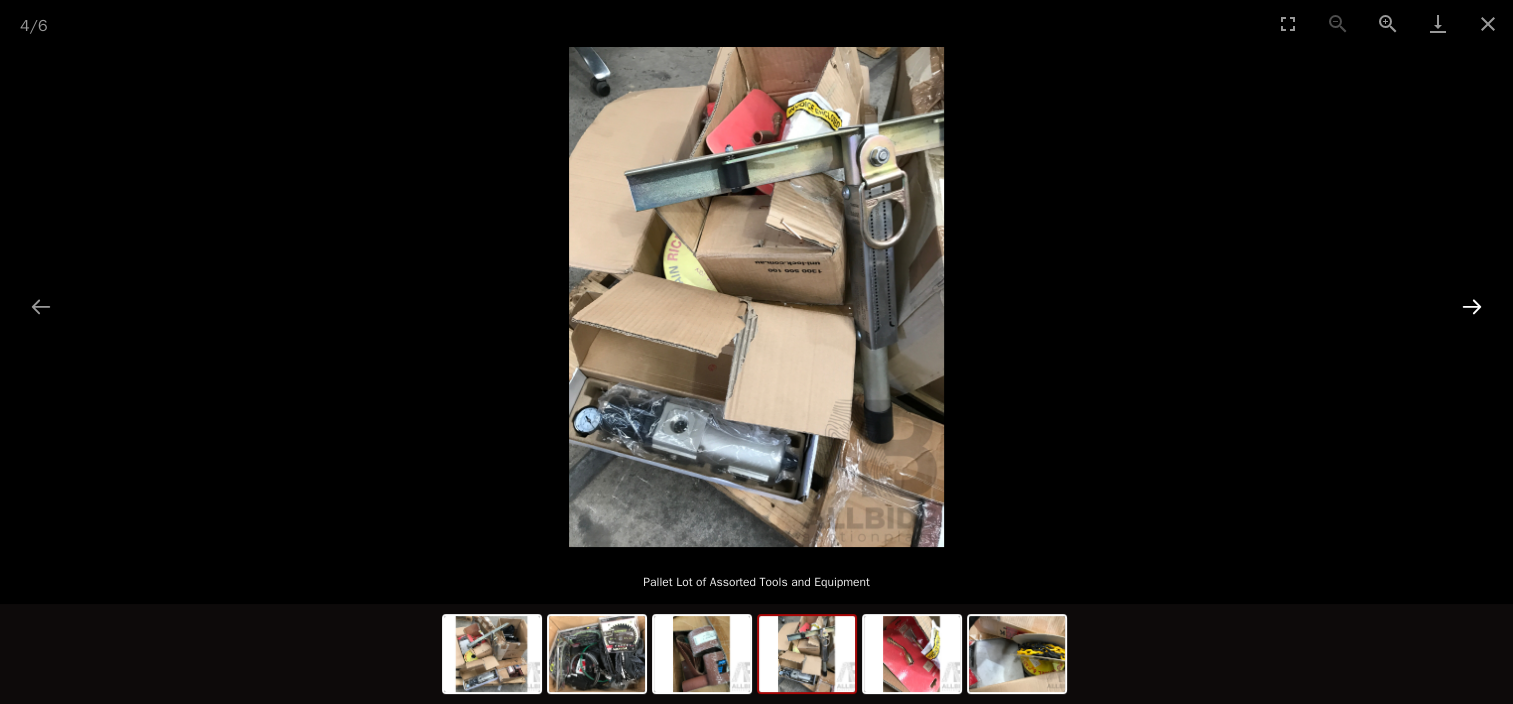 click at bounding box center (1472, 306) 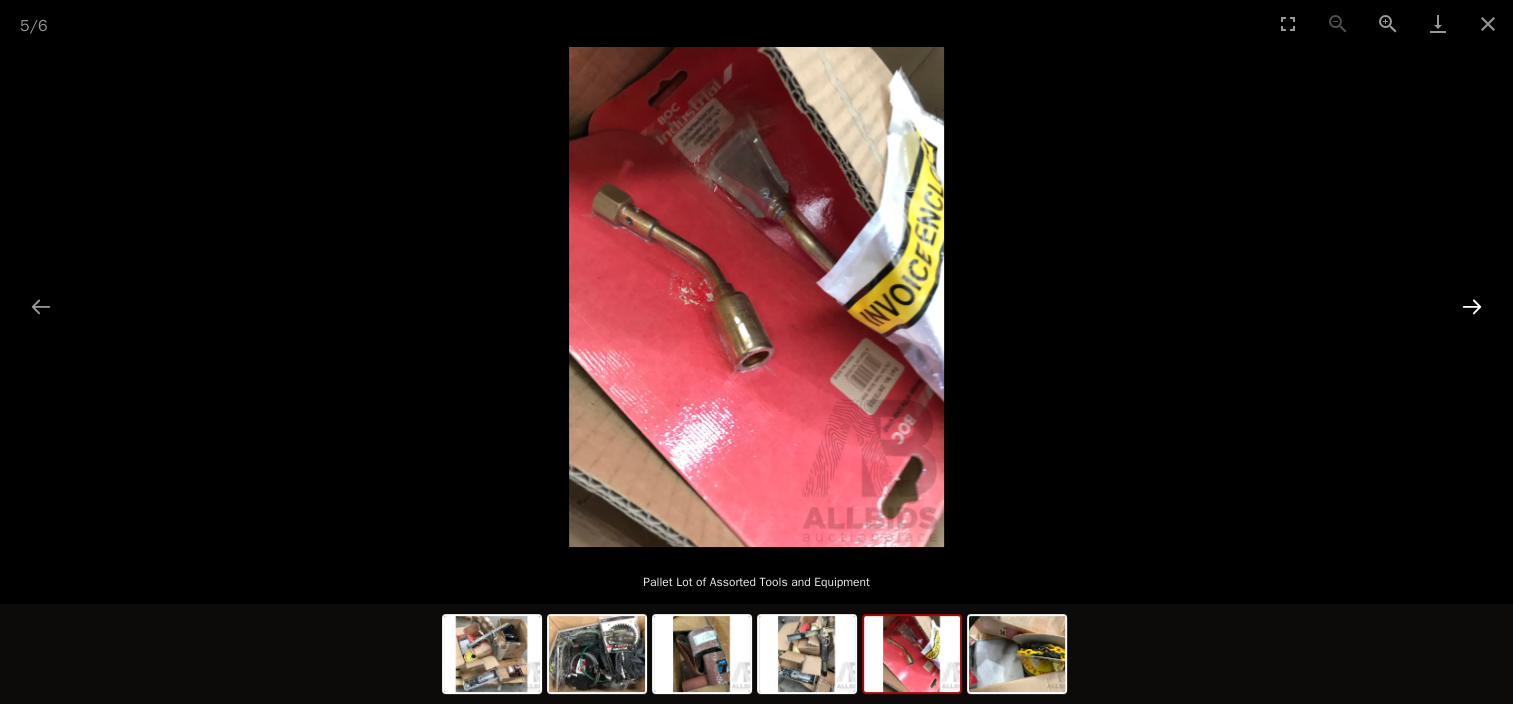 click at bounding box center (1472, 306) 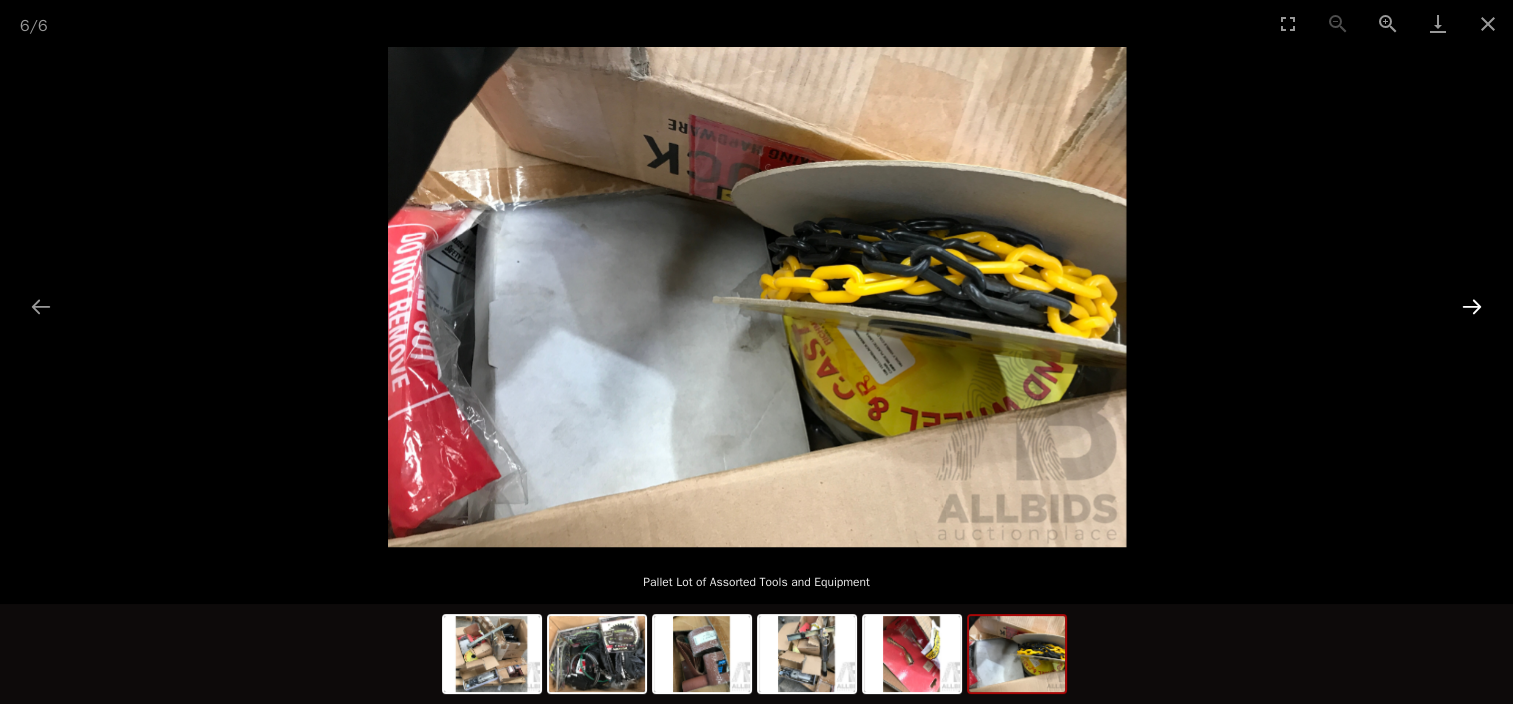 click at bounding box center (1472, 306) 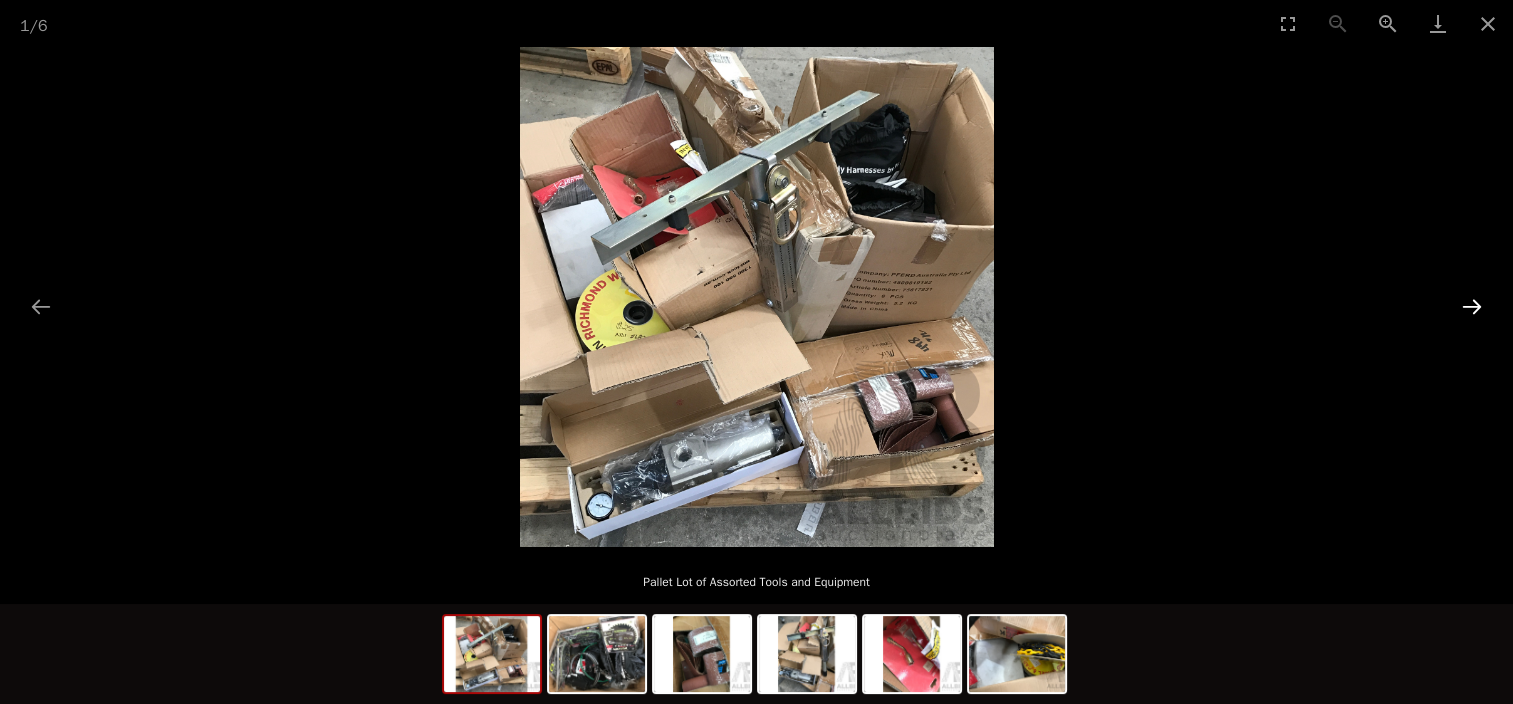 click at bounding box center [1472, 306] 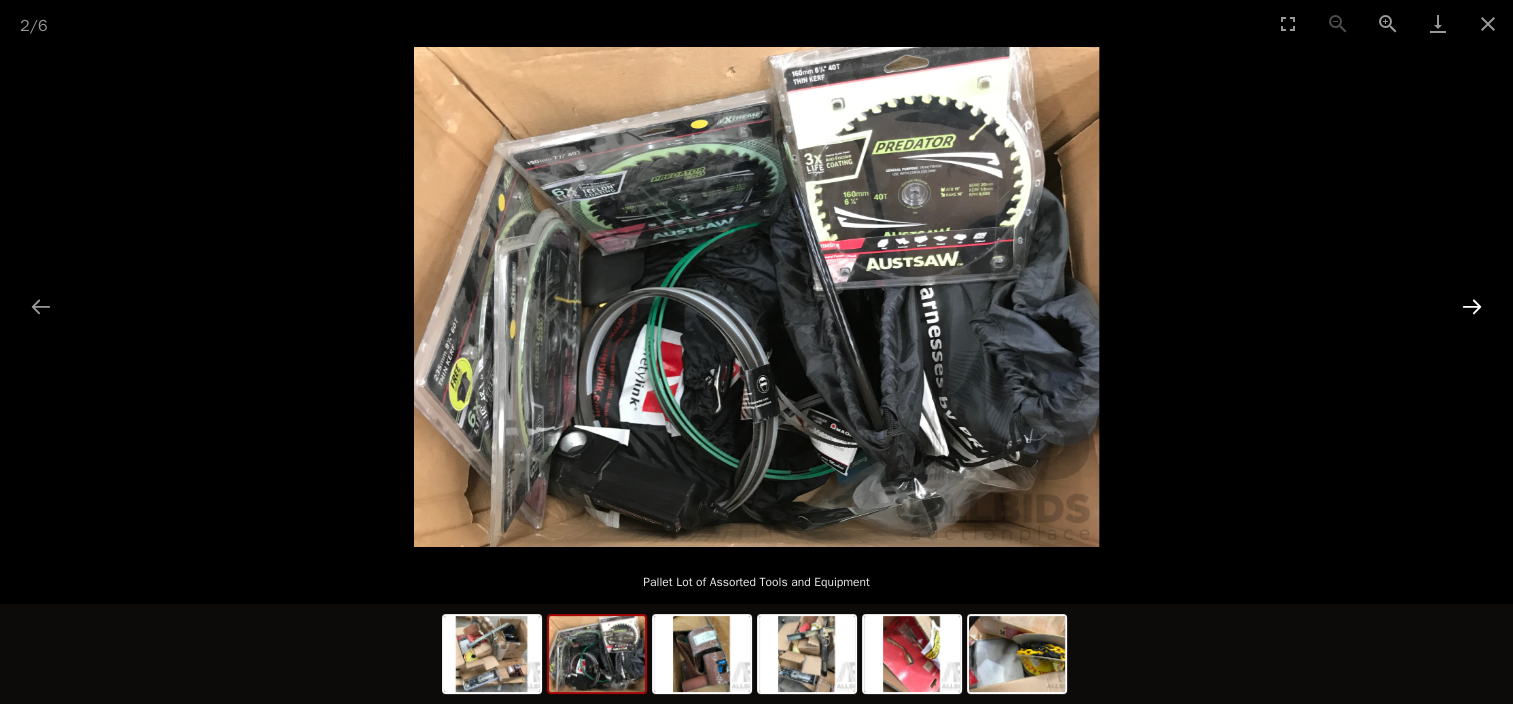 click at bounding box center [1472, 306] 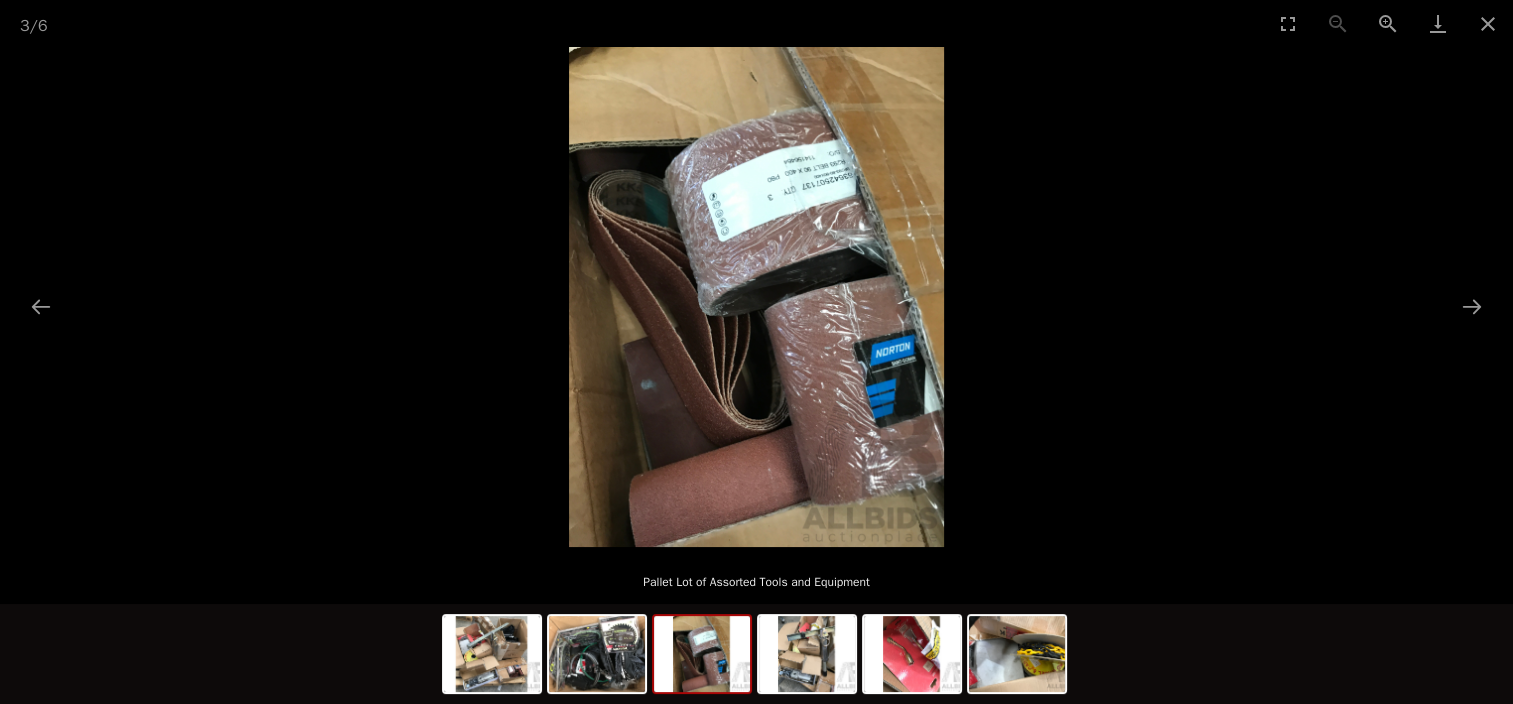 scroll, scrollTop: 0, scrollLeft: 0, axis: both 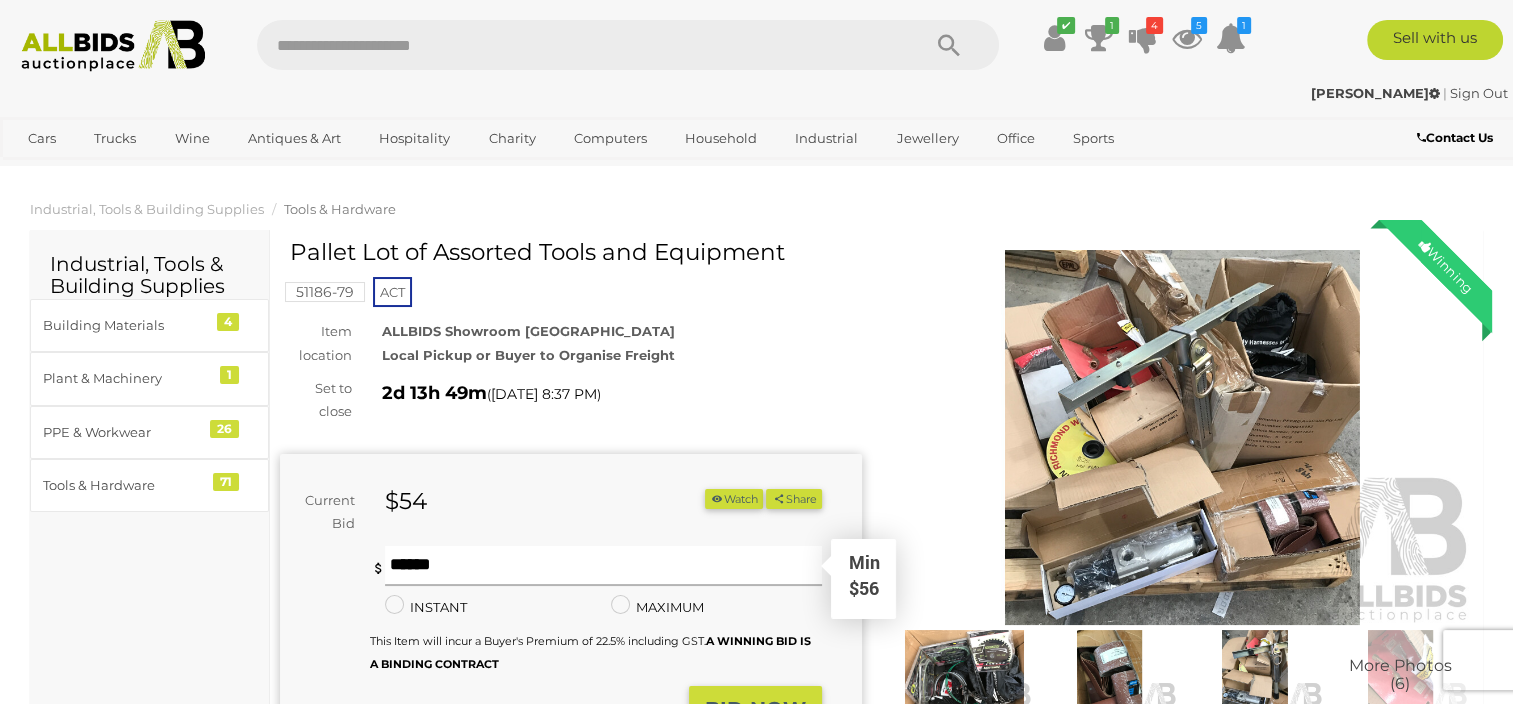 click at bounding box center [603, 566] 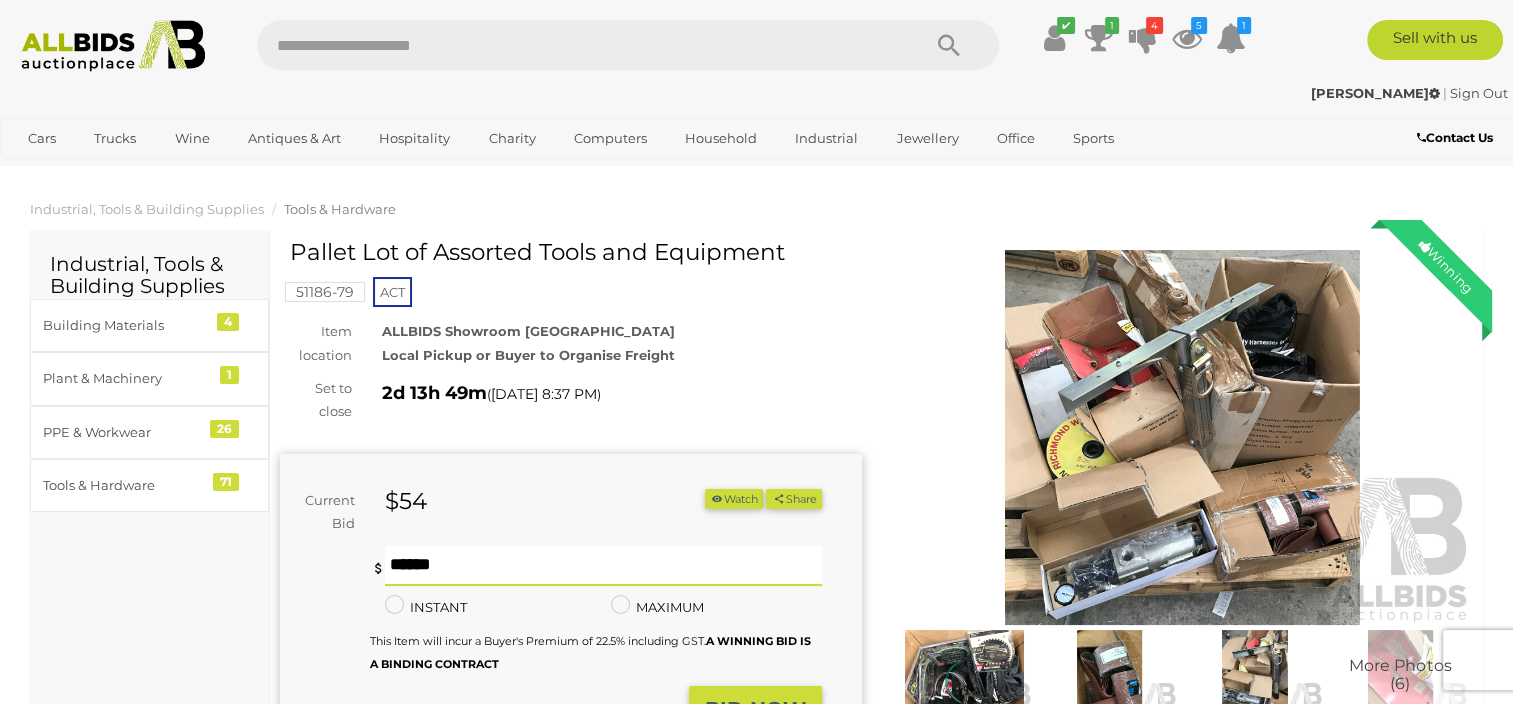 type on "**" 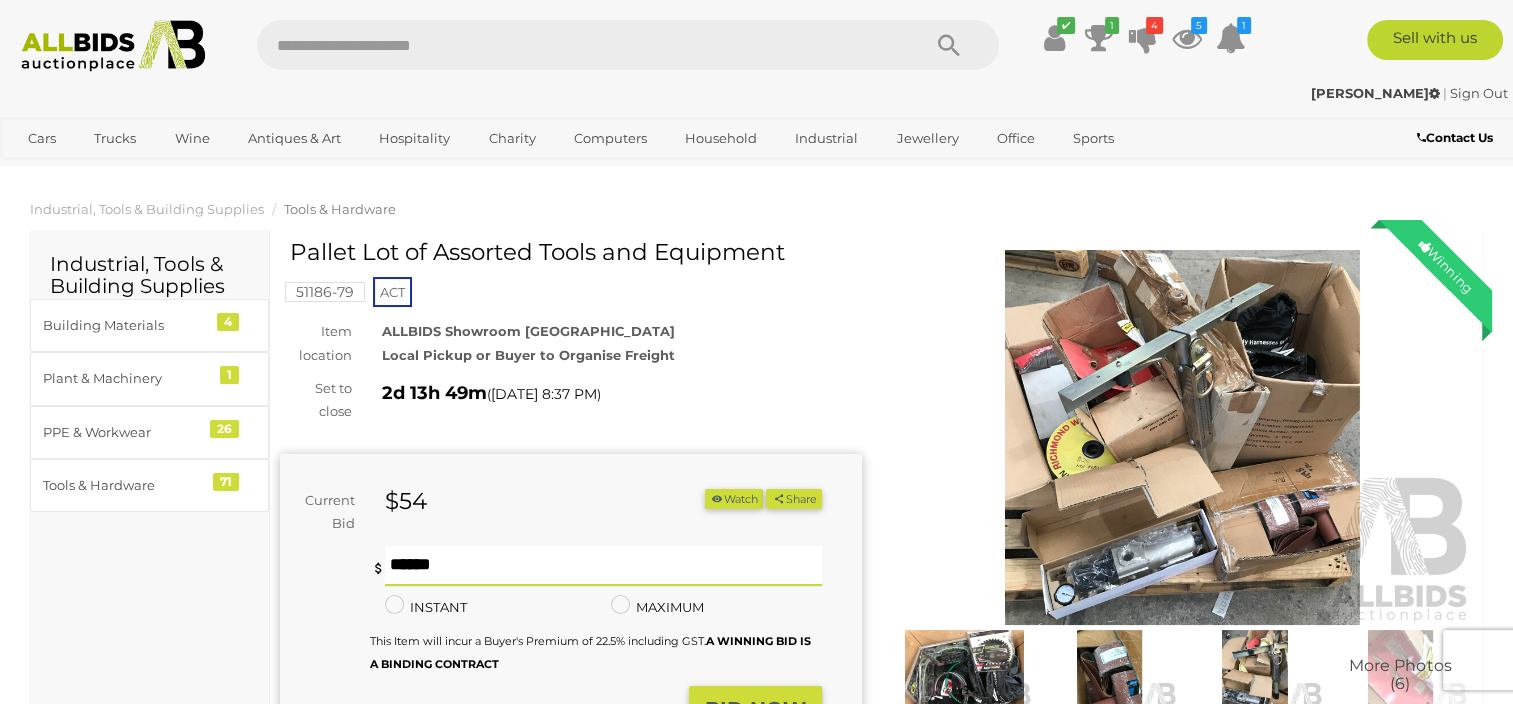 click on "BID NOW" at bounding box center [755, 709] 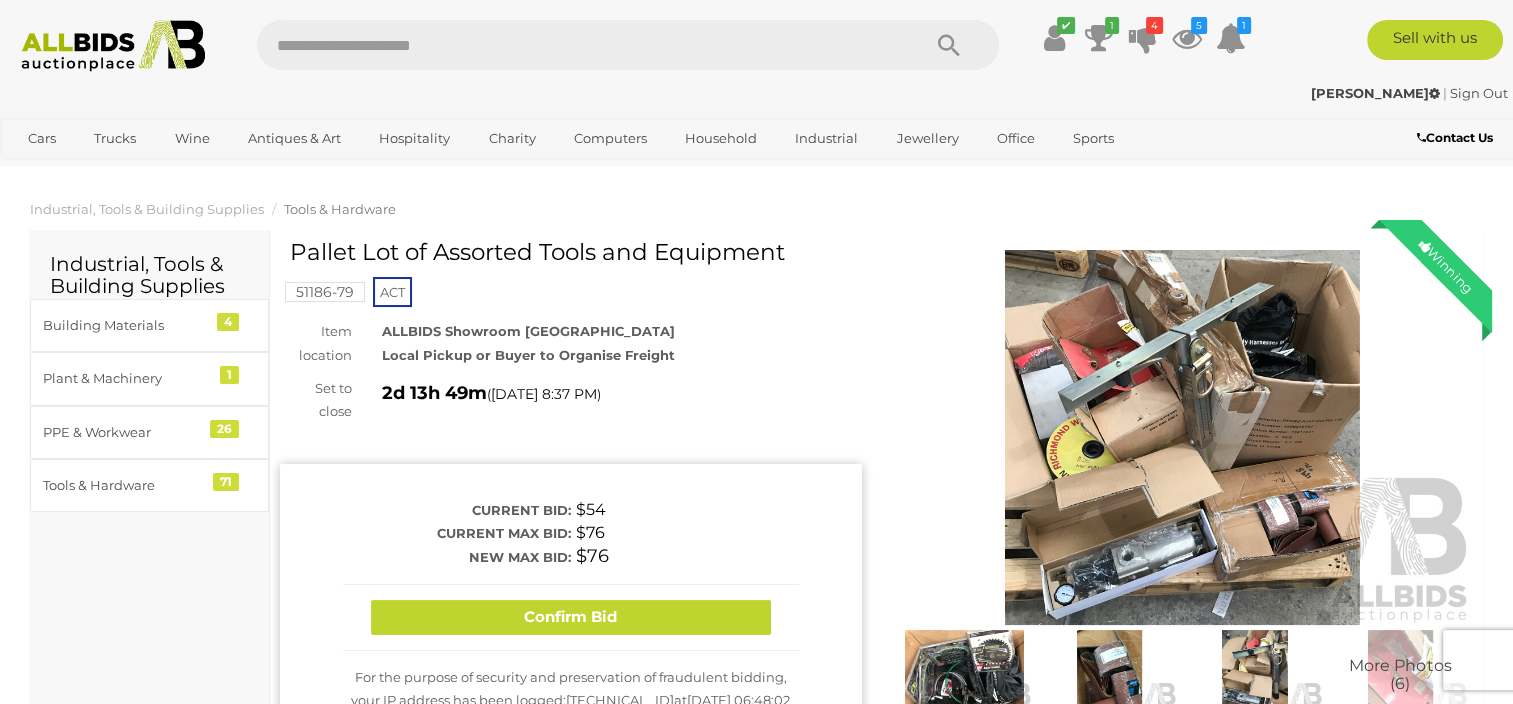 click on "Set to close
2d 13h 49m  ( Wednesday 8:37 PM )" at bounding box center [571, 400] 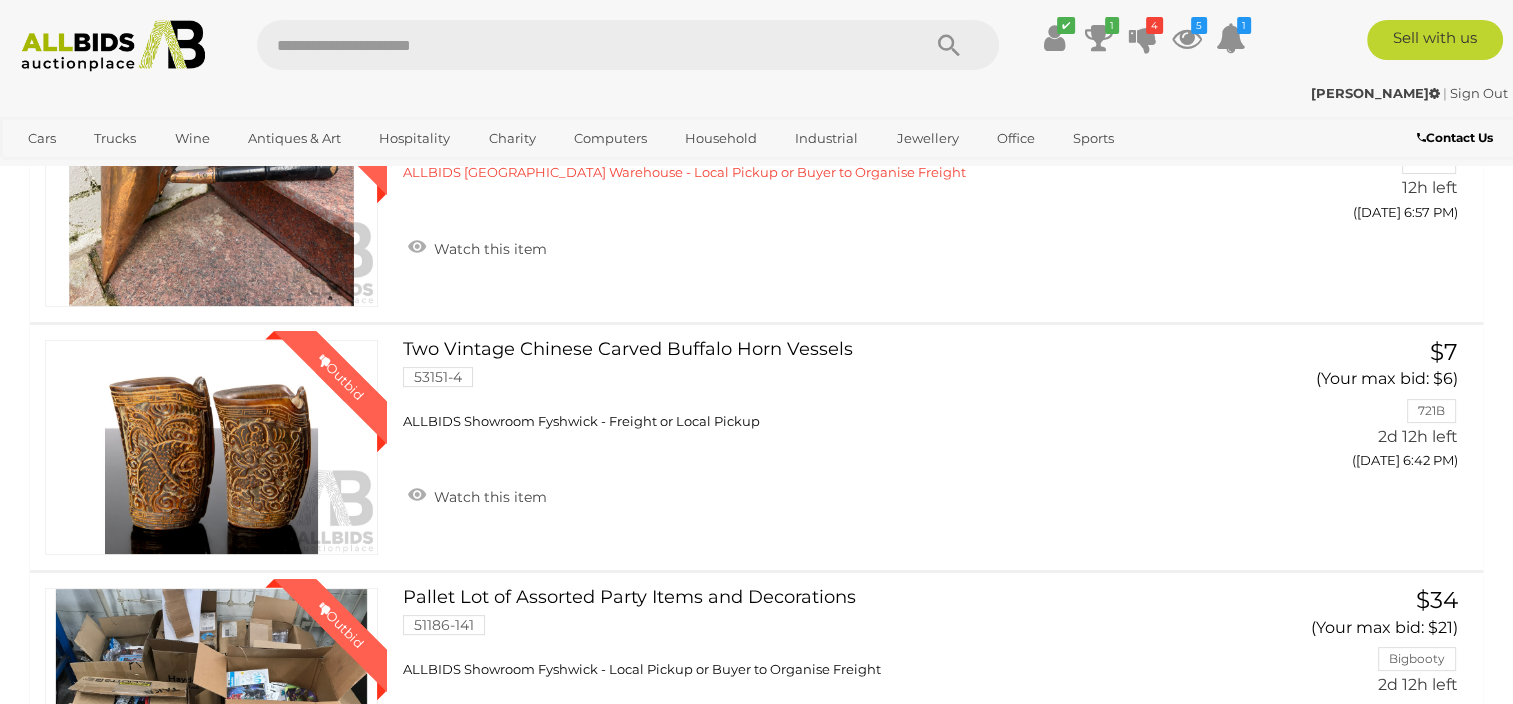 scroll, scrollTop: 300, scrollLeft: 0, axis: vertical 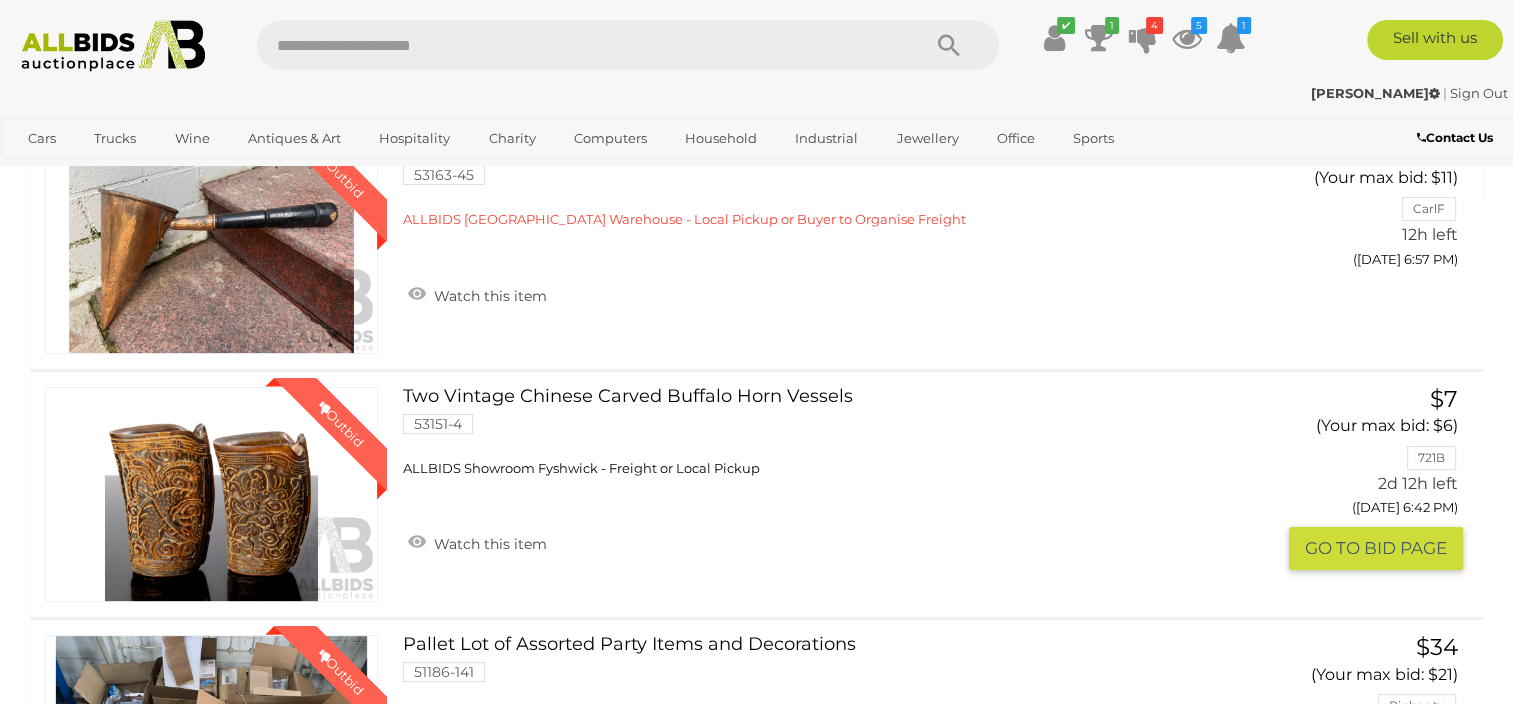 click on "Winning
Outbid" at bounding box center [211, 495] 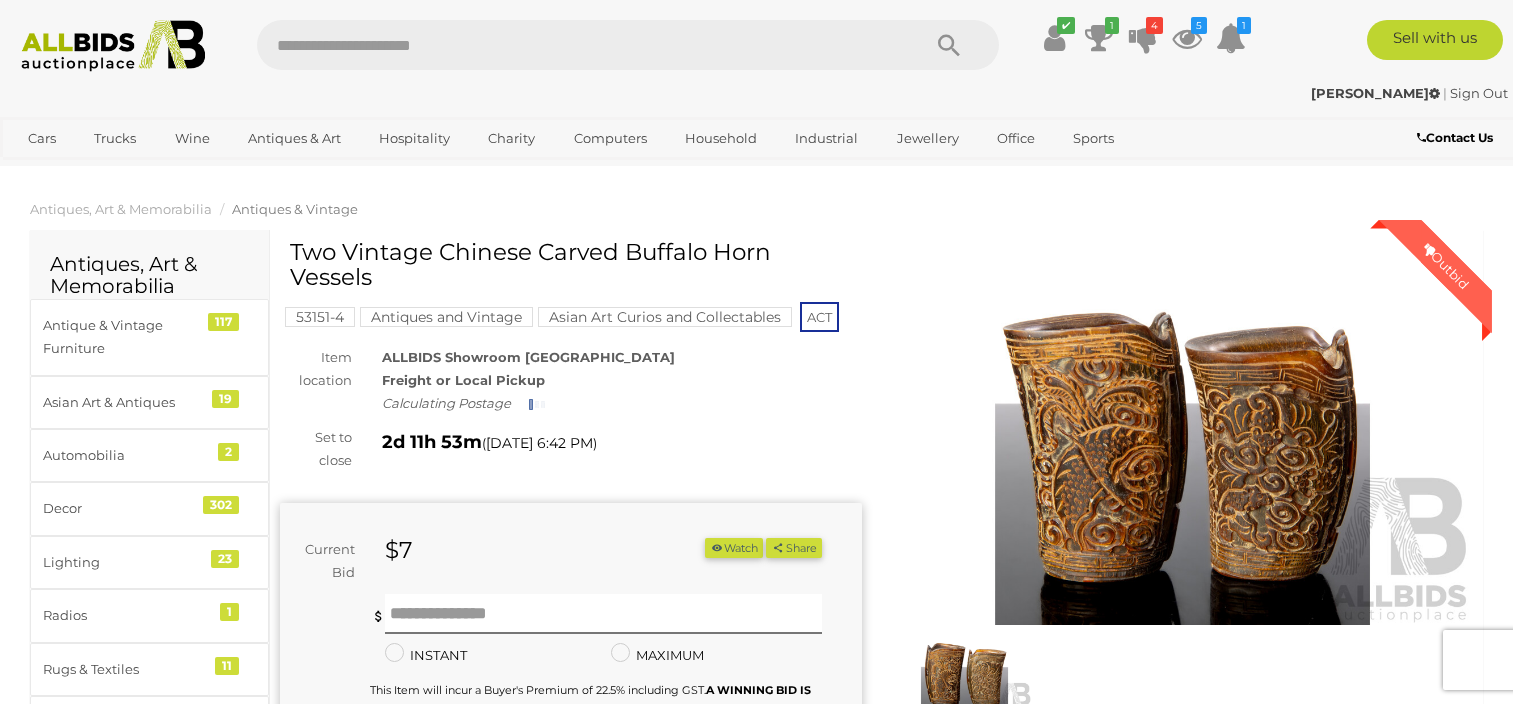 scroll, scrollTop: 0, scrollLeft: 0, axis: both 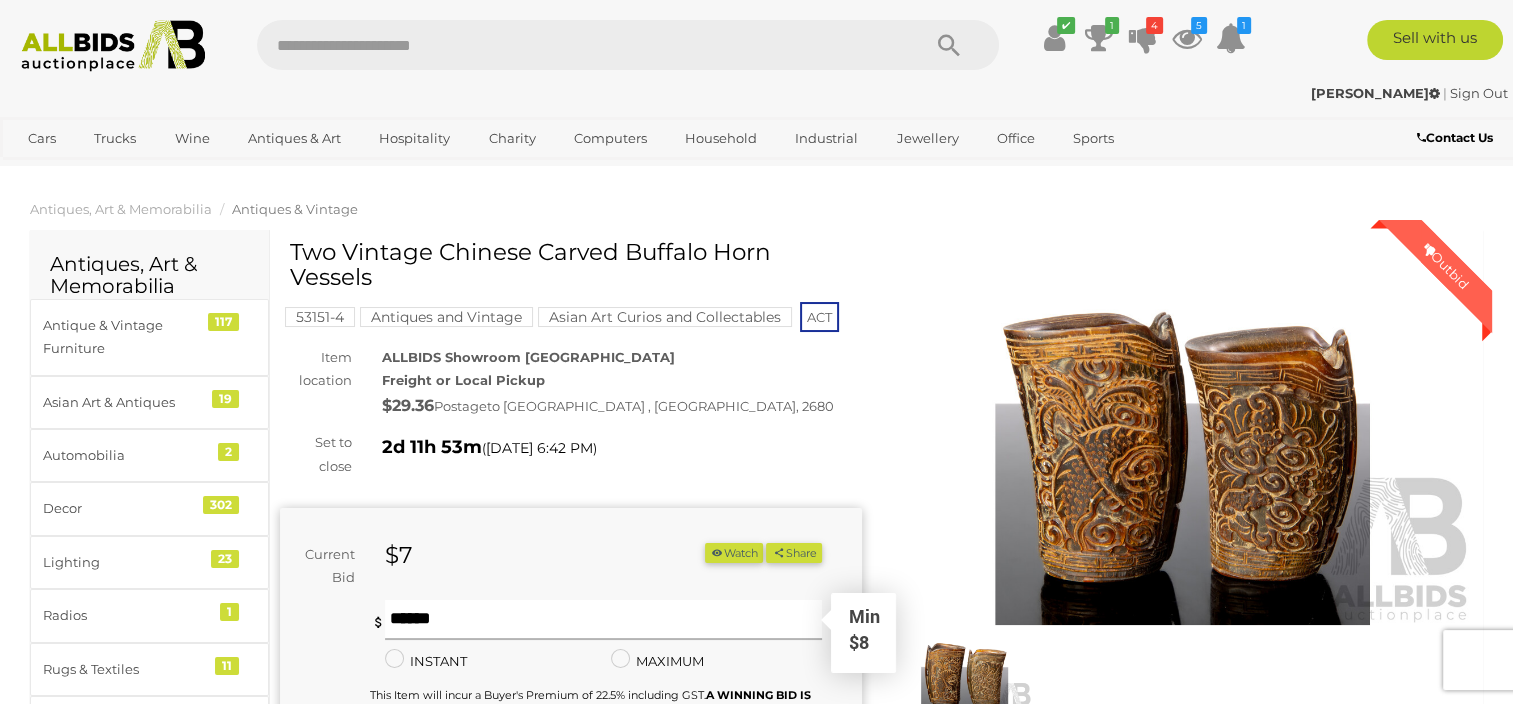 click at bounding box center (603, 620) 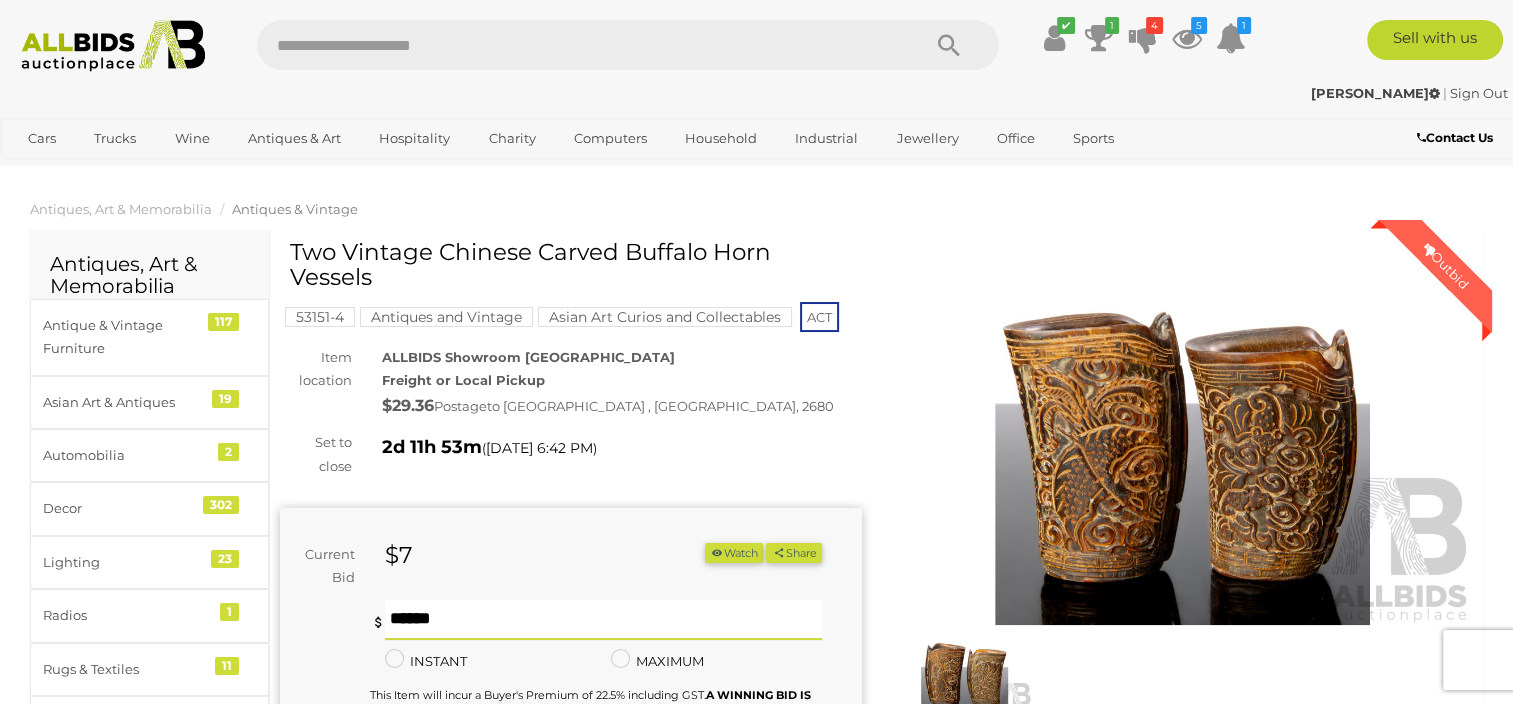 scroll, scrollTop: 100, scrollLeft: 0, axis: vertical 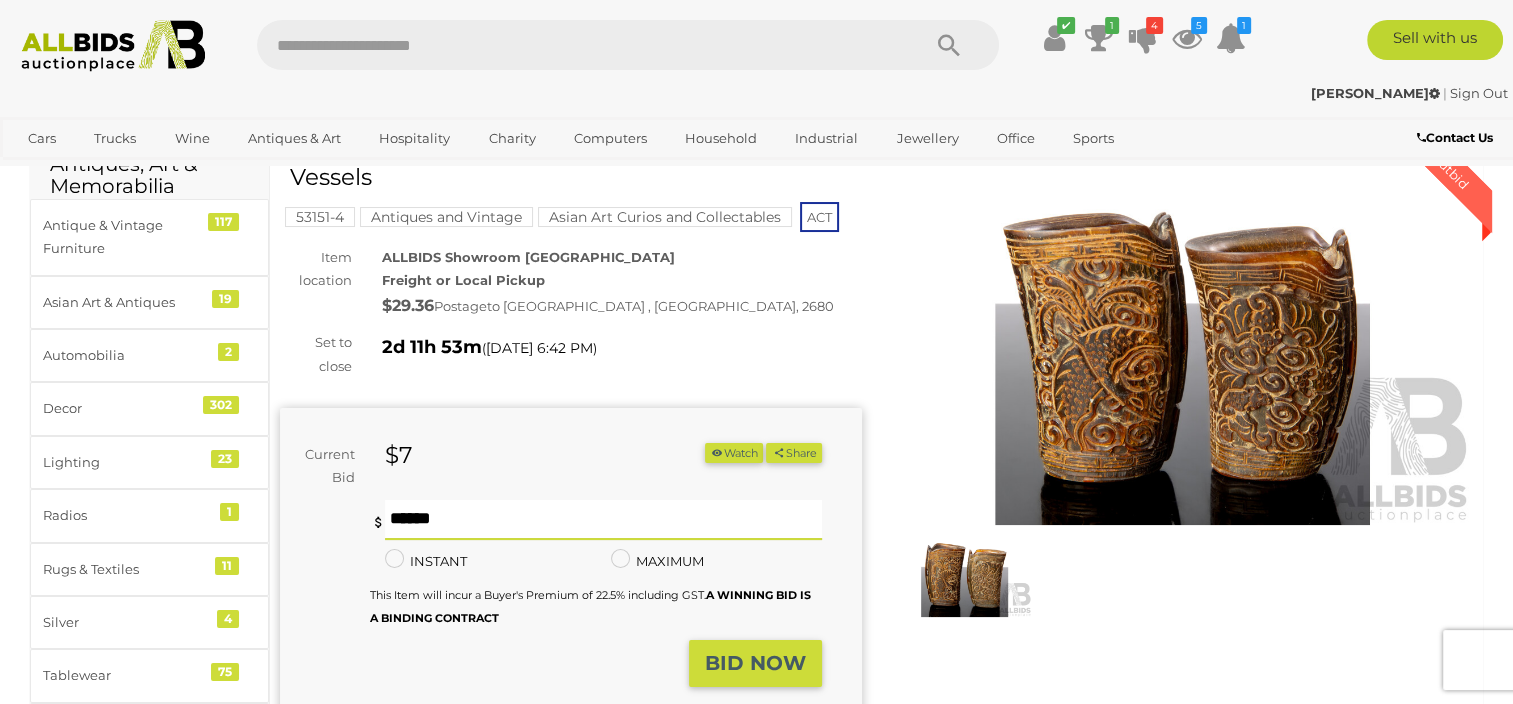type on "**" 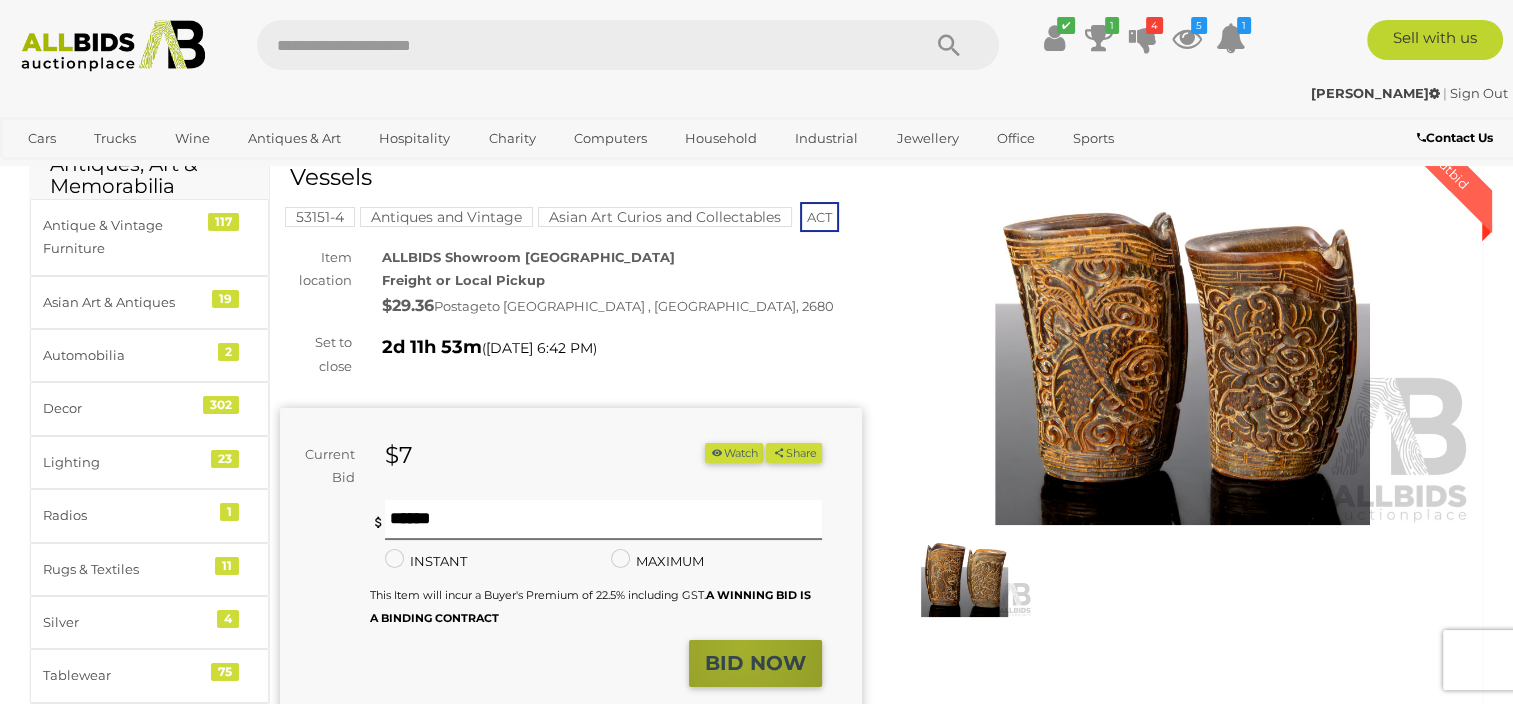 click on "BID NOW" at bounding box center [755, 663] 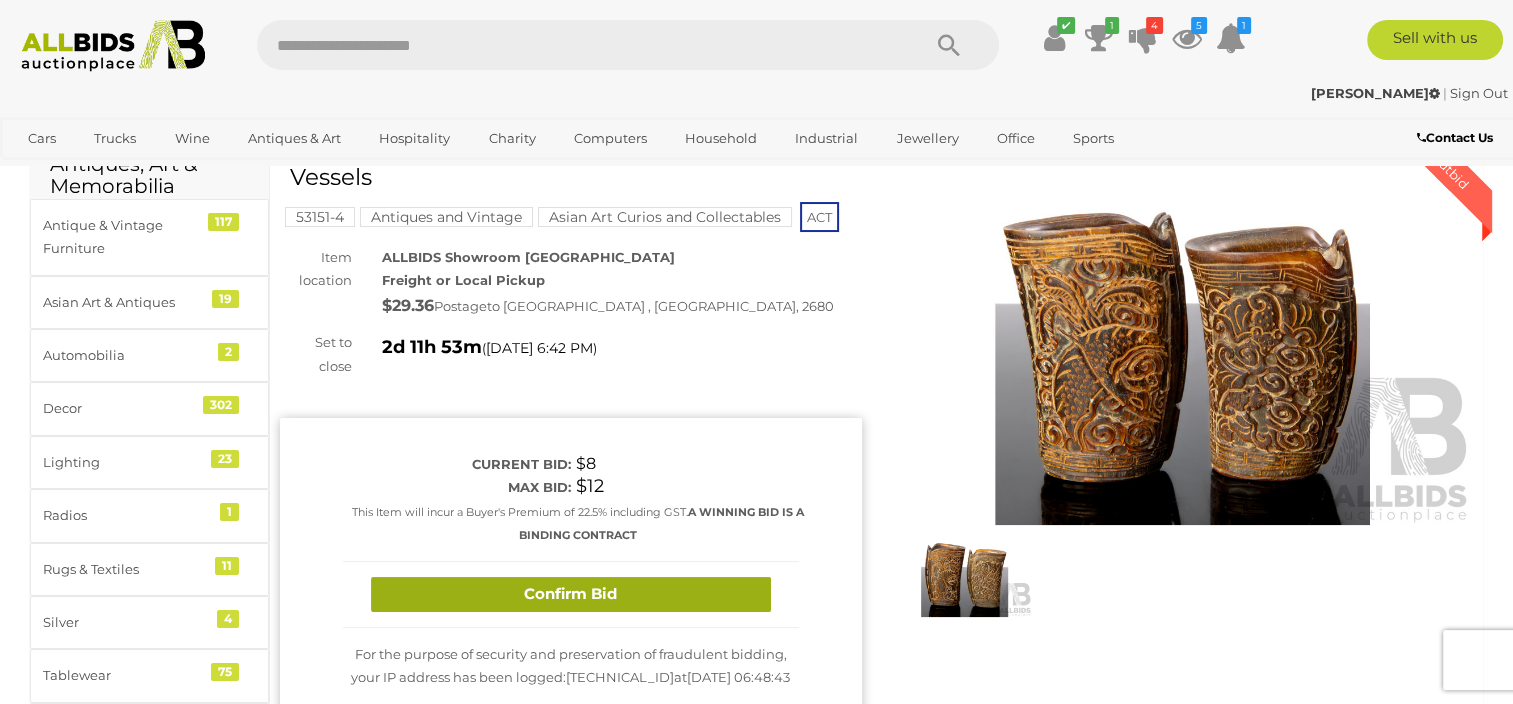 click on "Confirm Bid" at bounding box center [571, 594] 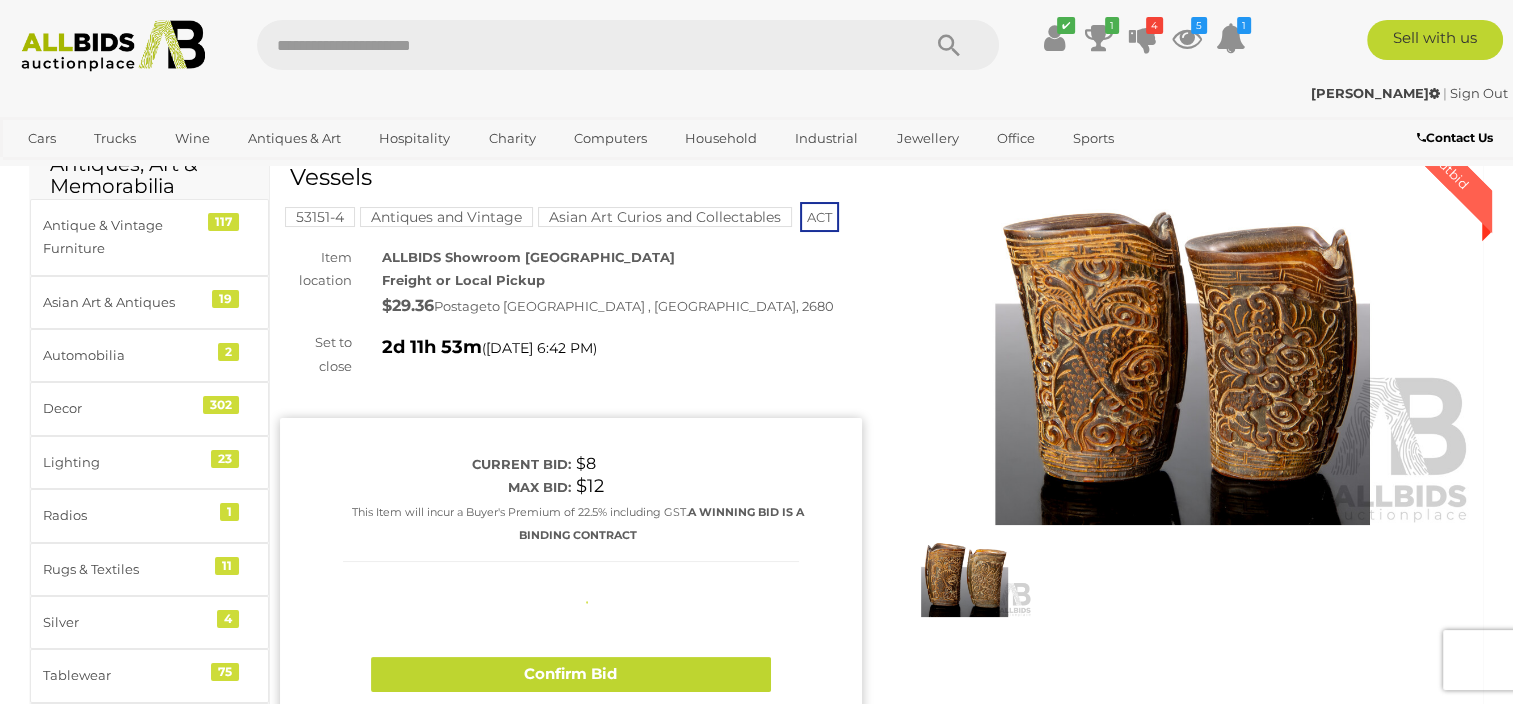 type 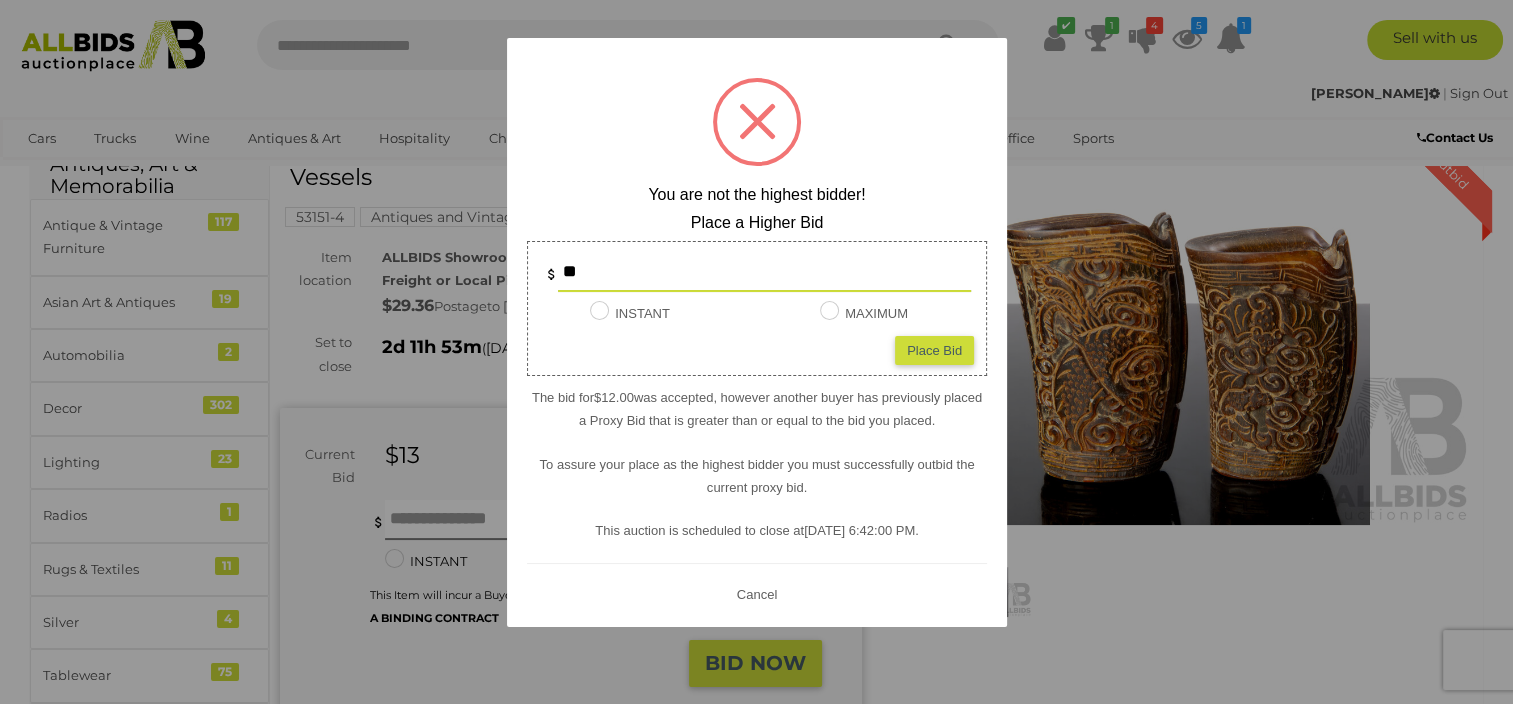 type on "*" 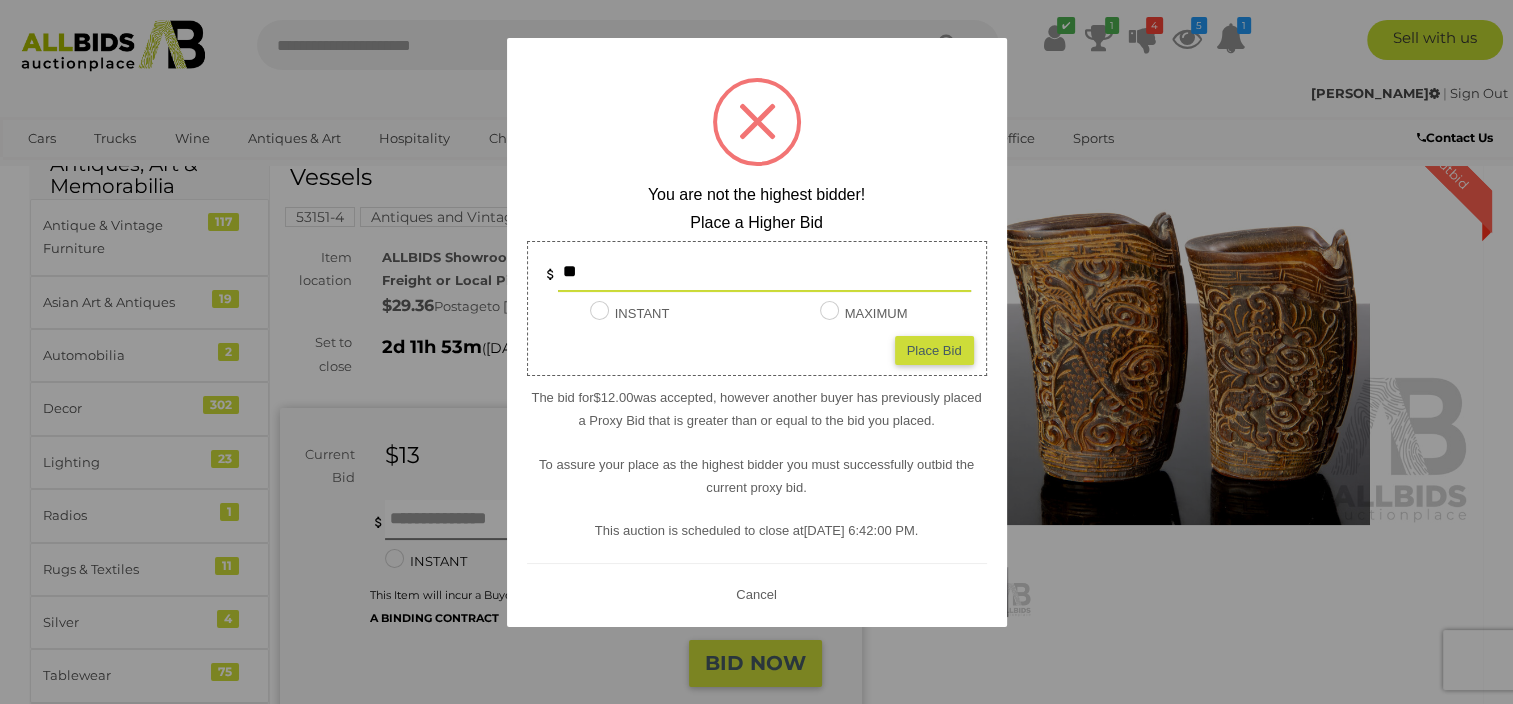 type on "**" 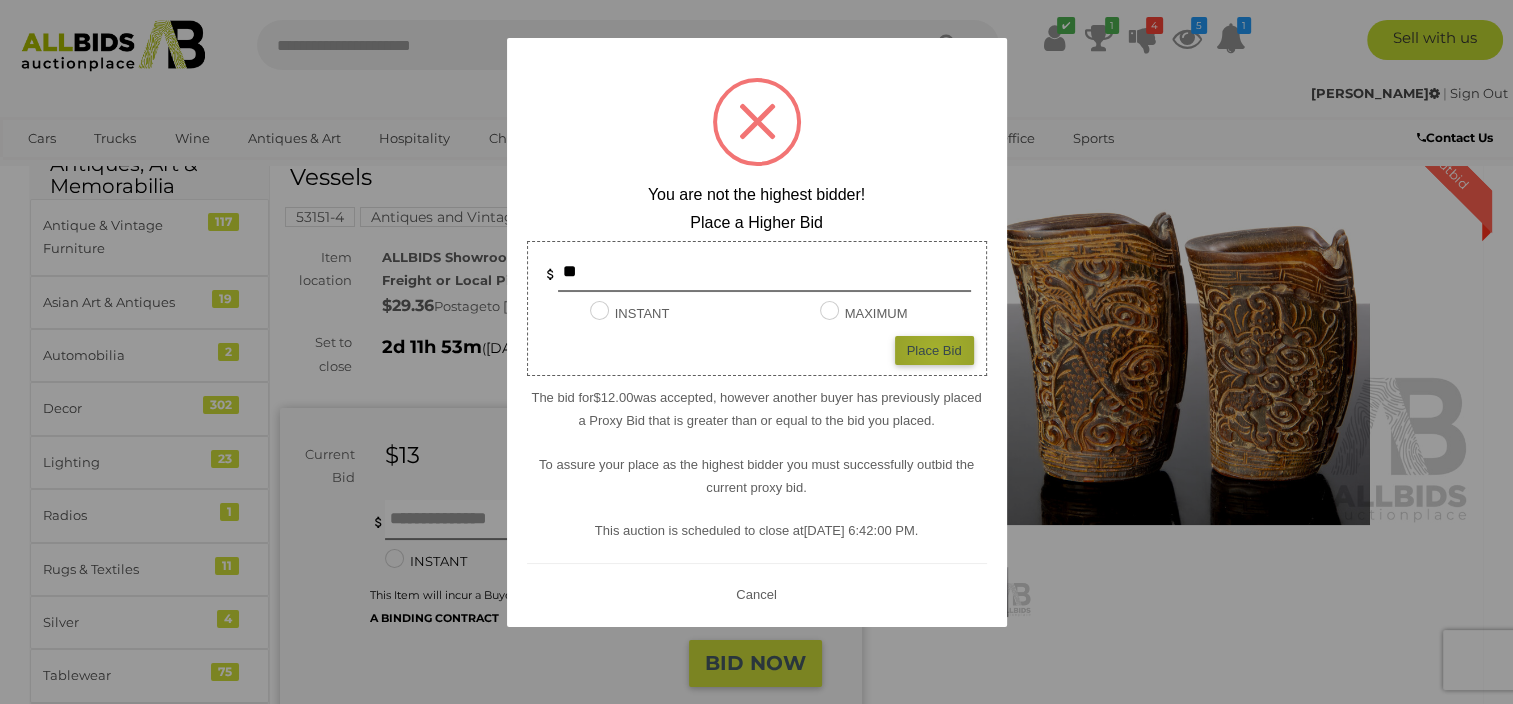 click on "Place Bid" at bounding box center [934, 350] 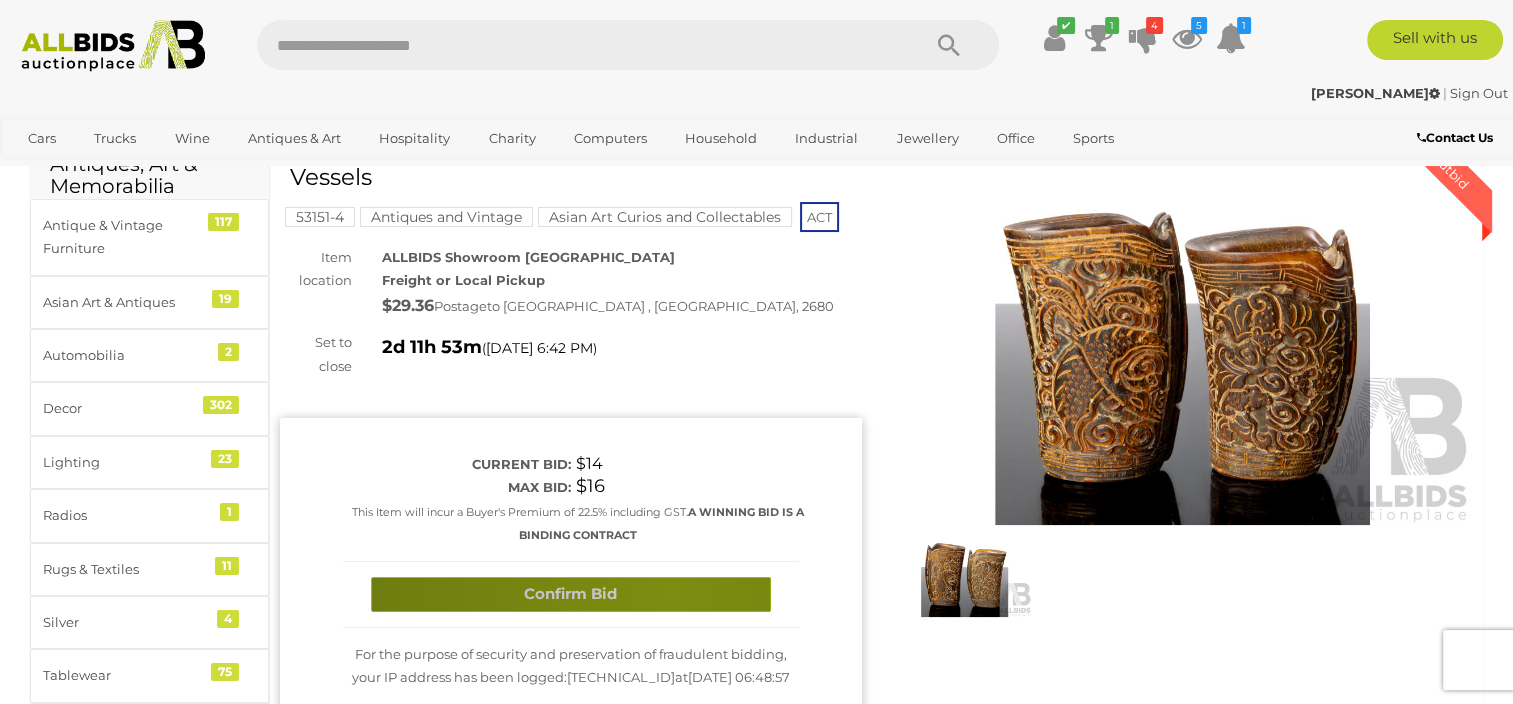 click on "Confirm Bid" at bounding box center (571, 594) 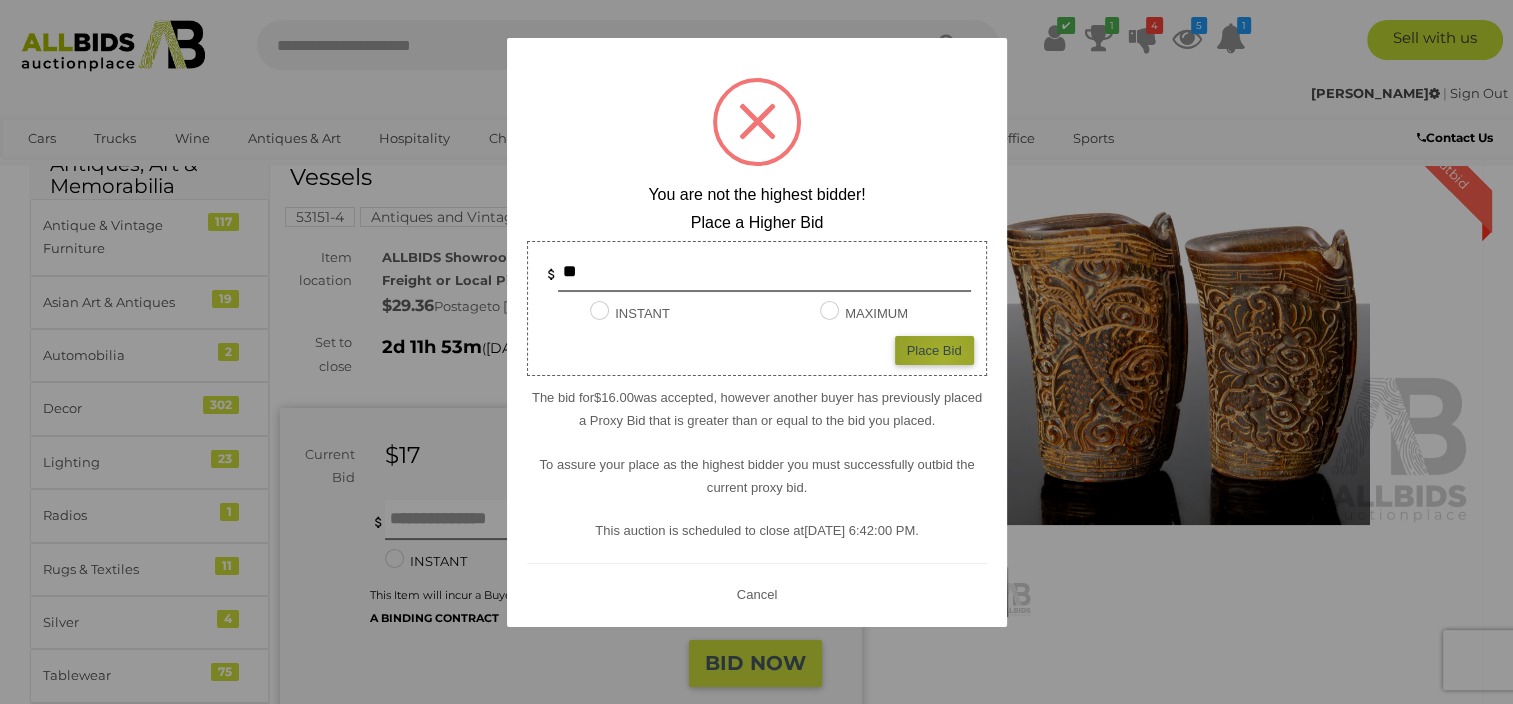 click on "Place Bid" at bounding box center [934, 350] 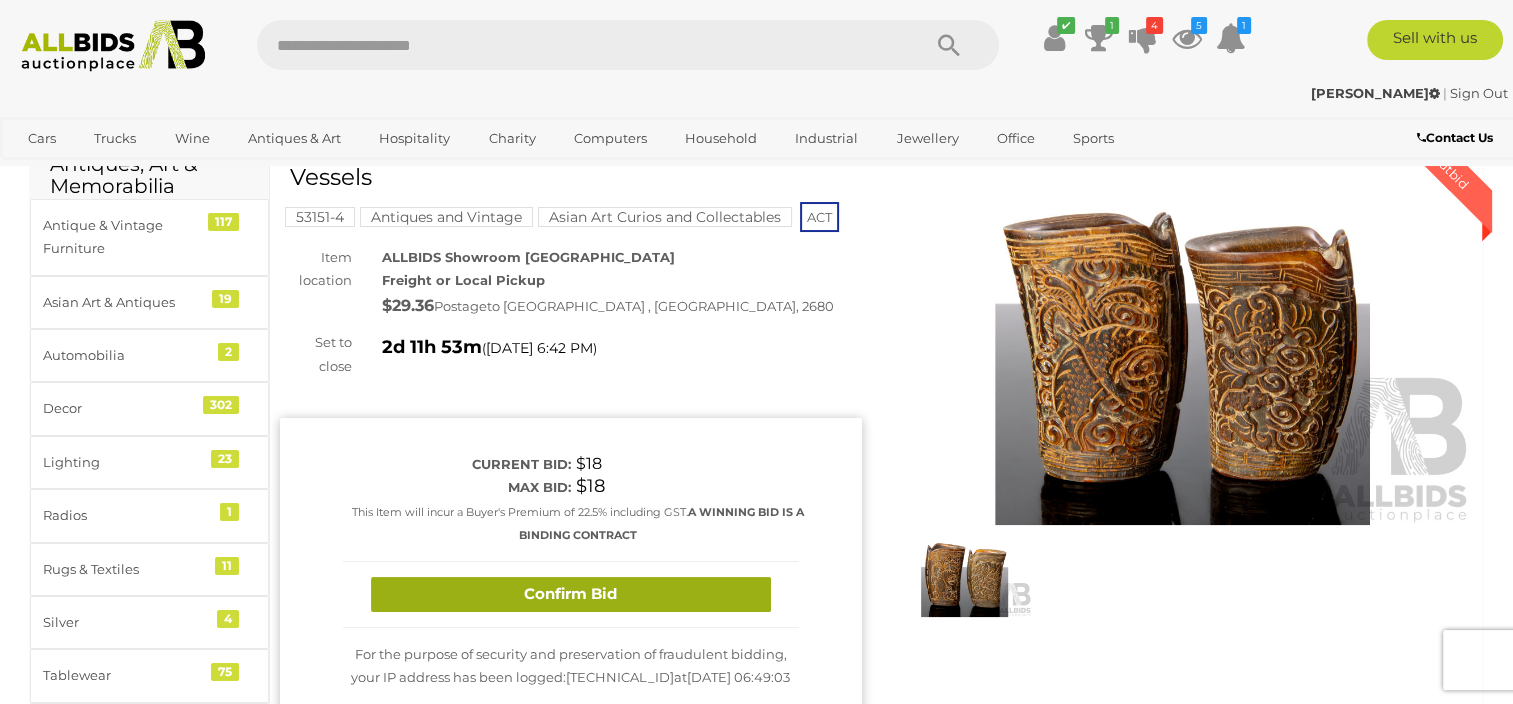 click on "Confirm Bid" at bounding box center [571, 594] 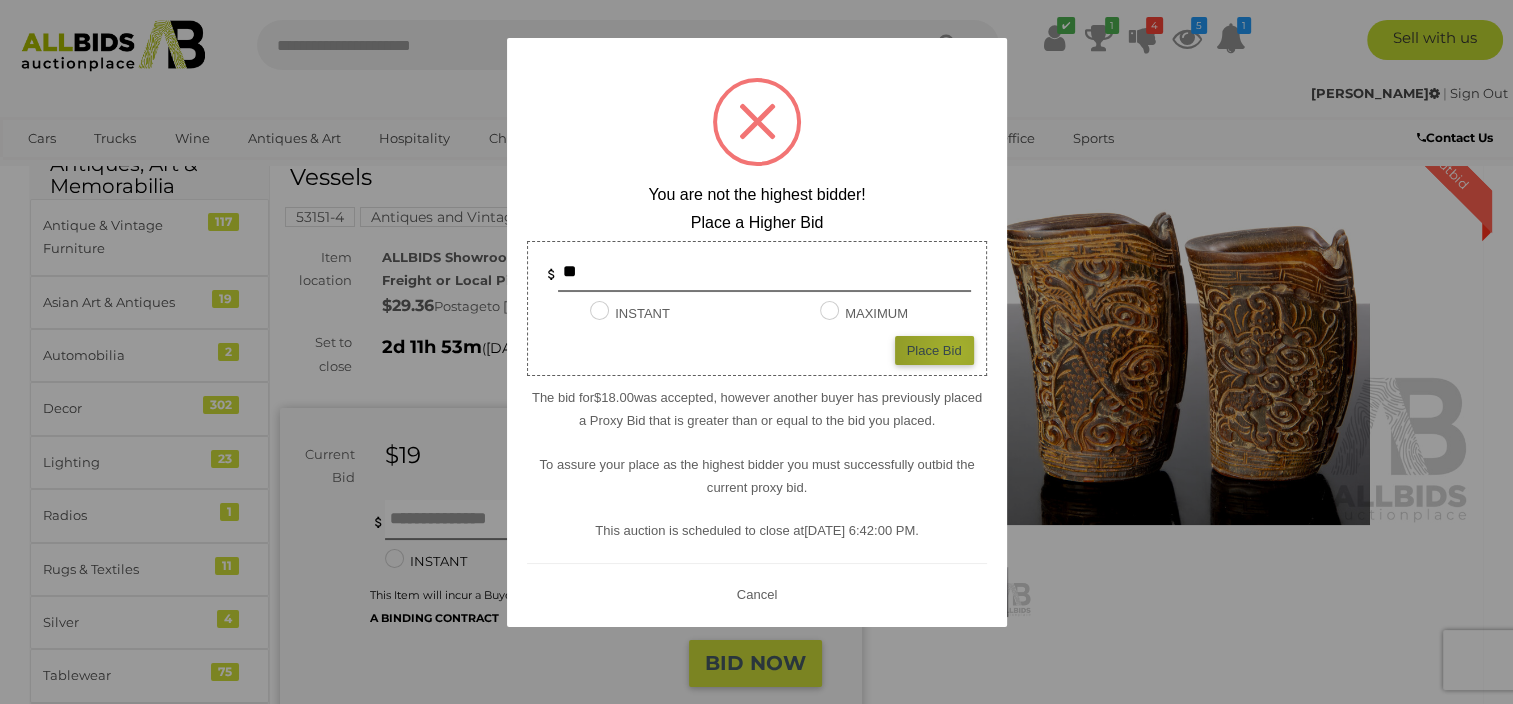 click on "Place Bid" at bounding box center (934, 350) 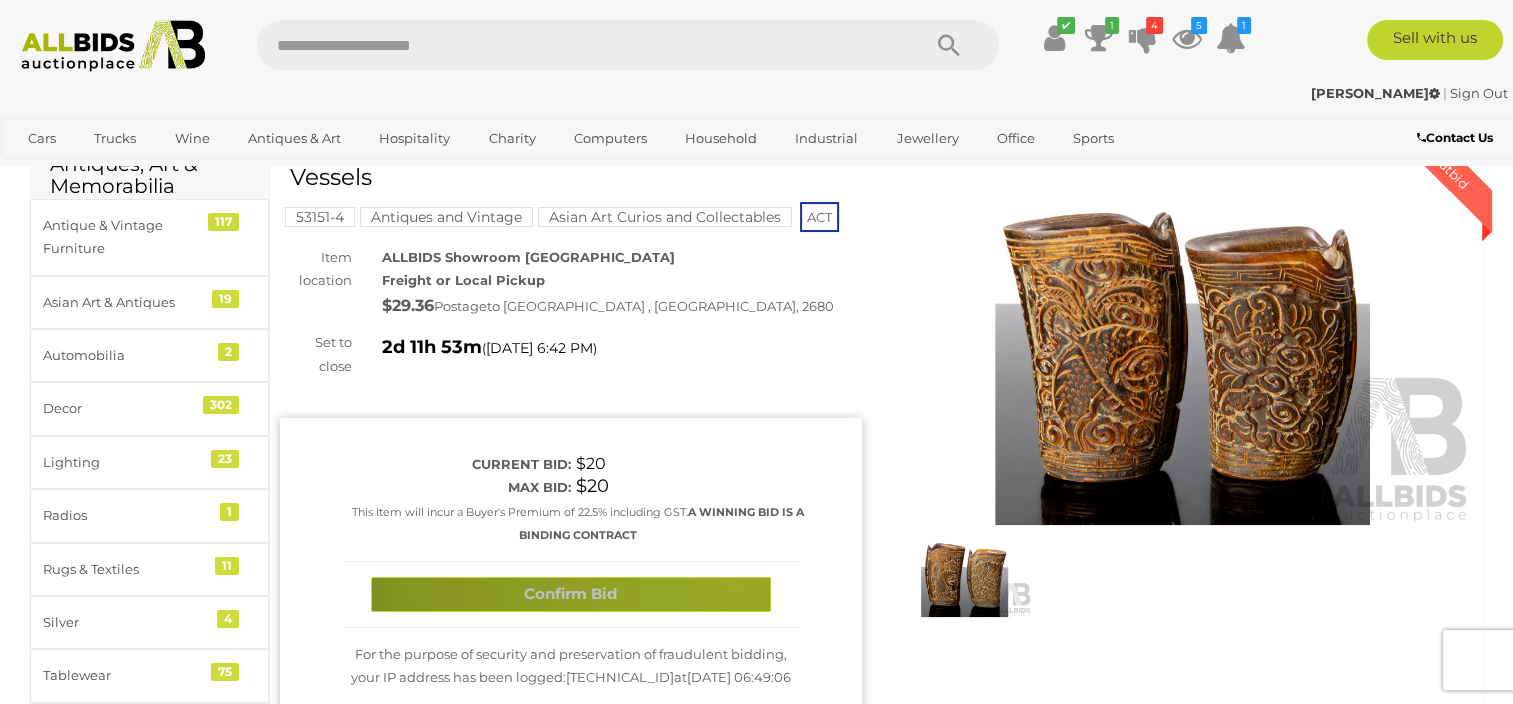 drag, startPoint x: 734, startPoint y: 581, endPoint x: 729, endPoint y: 590, distance: 10.29563 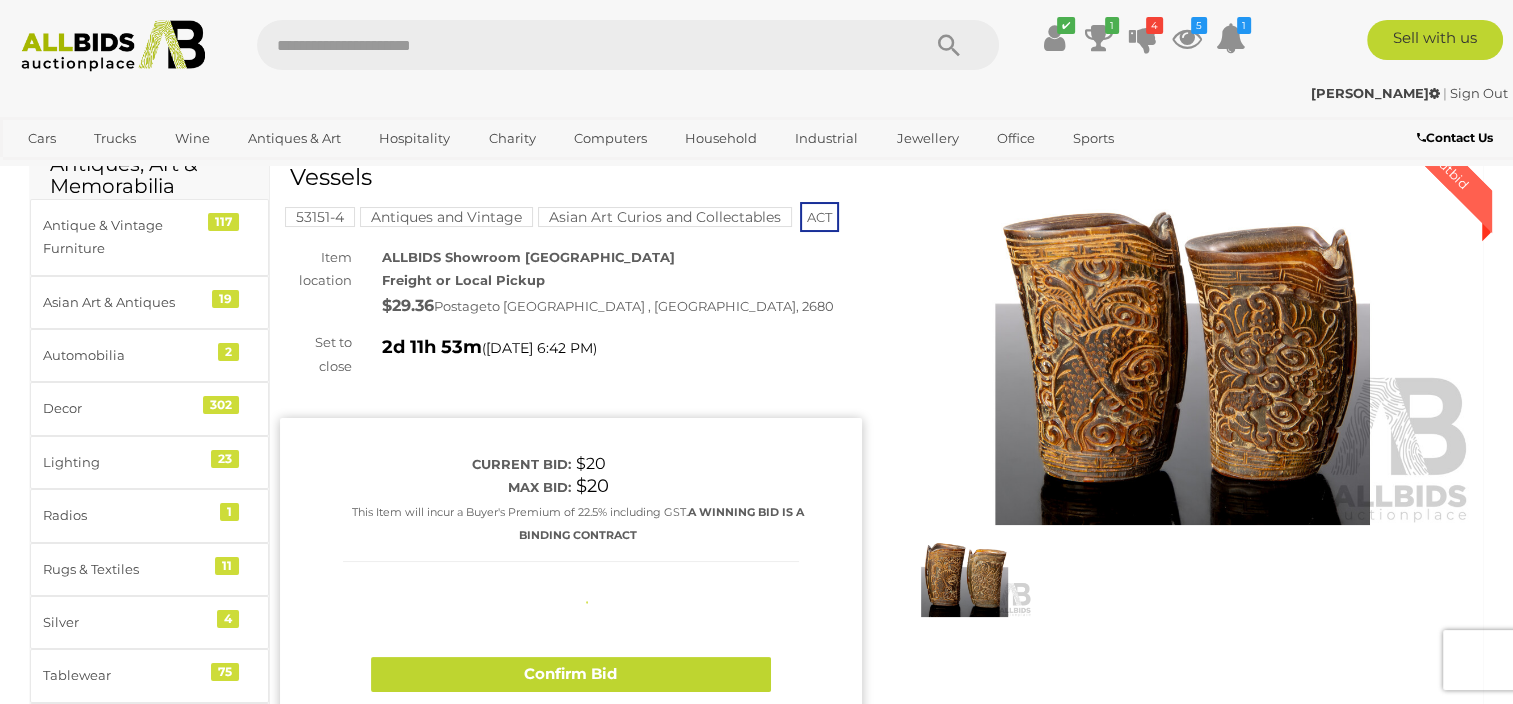 type 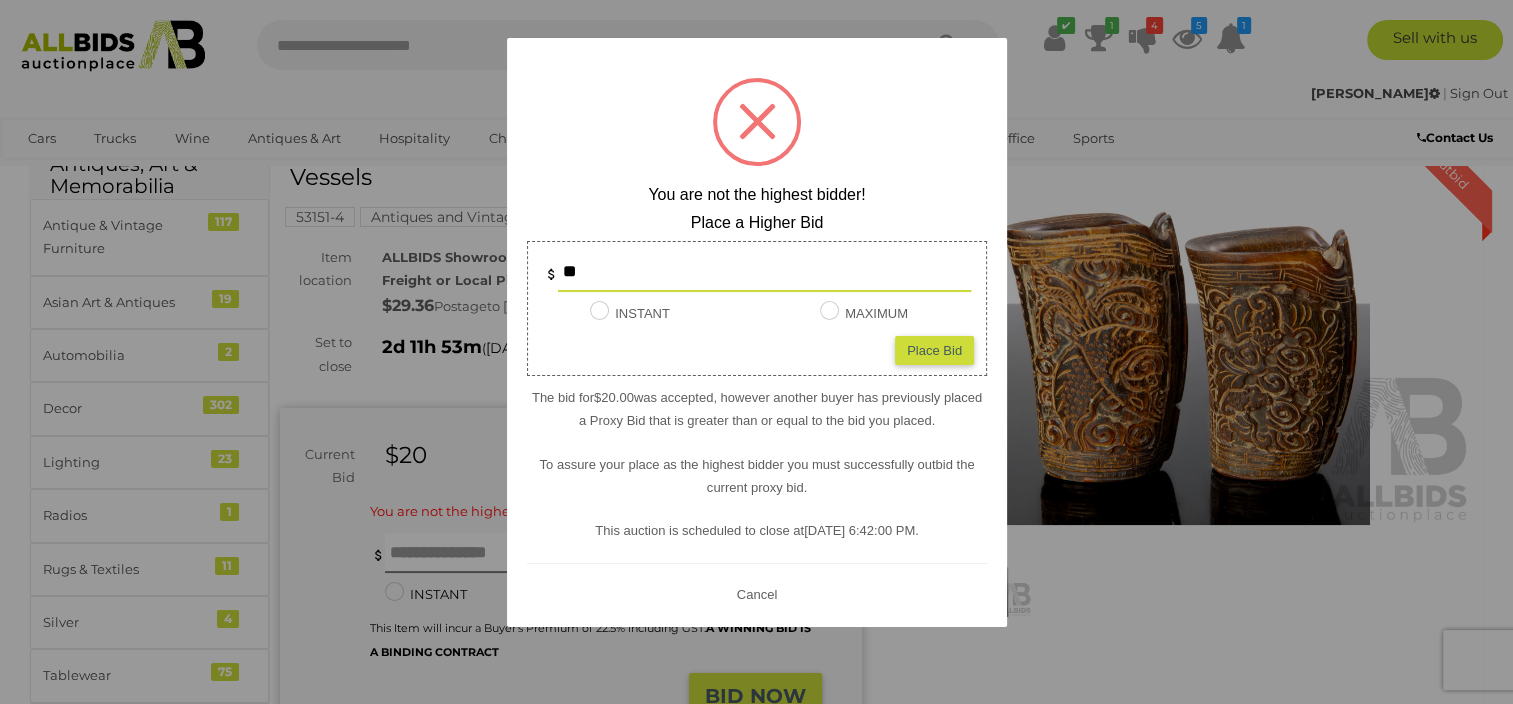 click at bounding box center (756, 352) 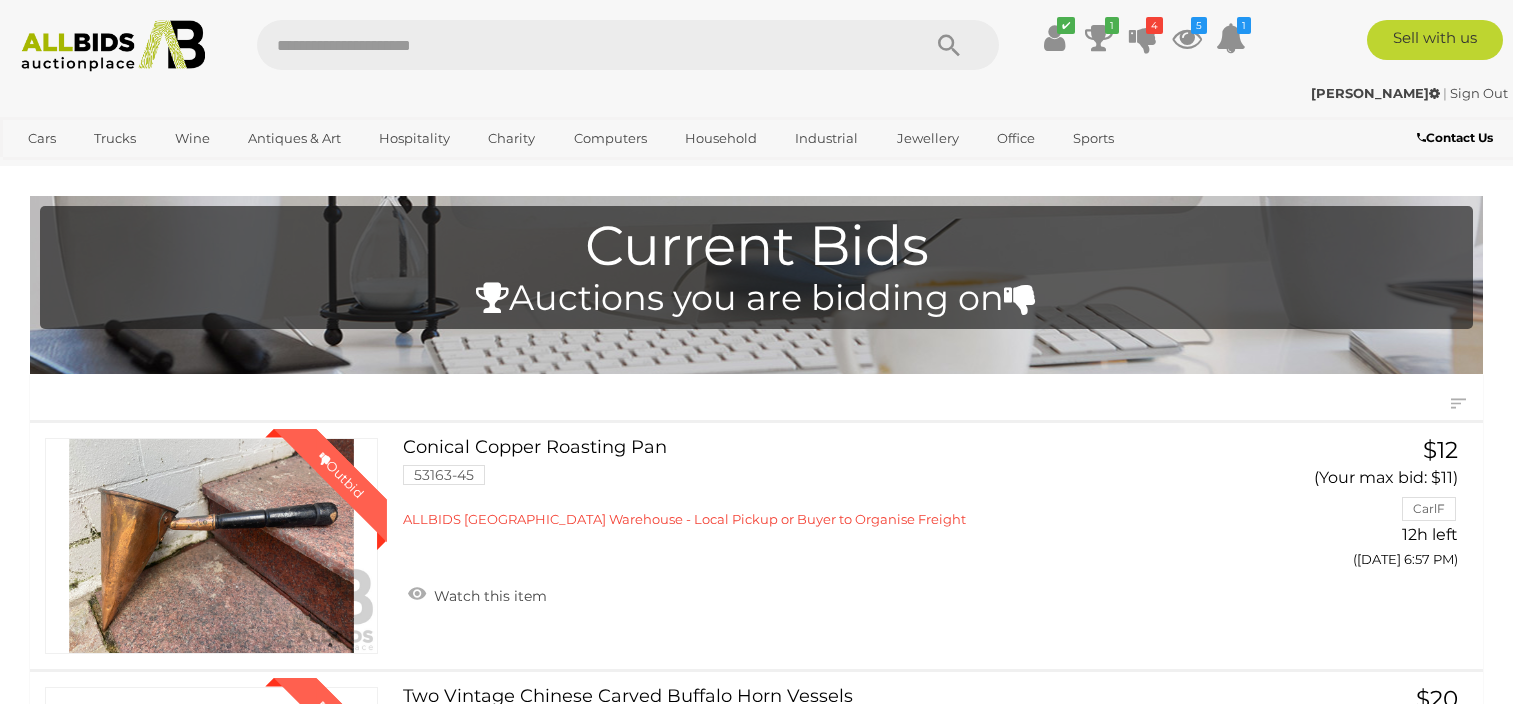 scroll, scrollTop: 300, scrollLeft: 0, axis: vertical 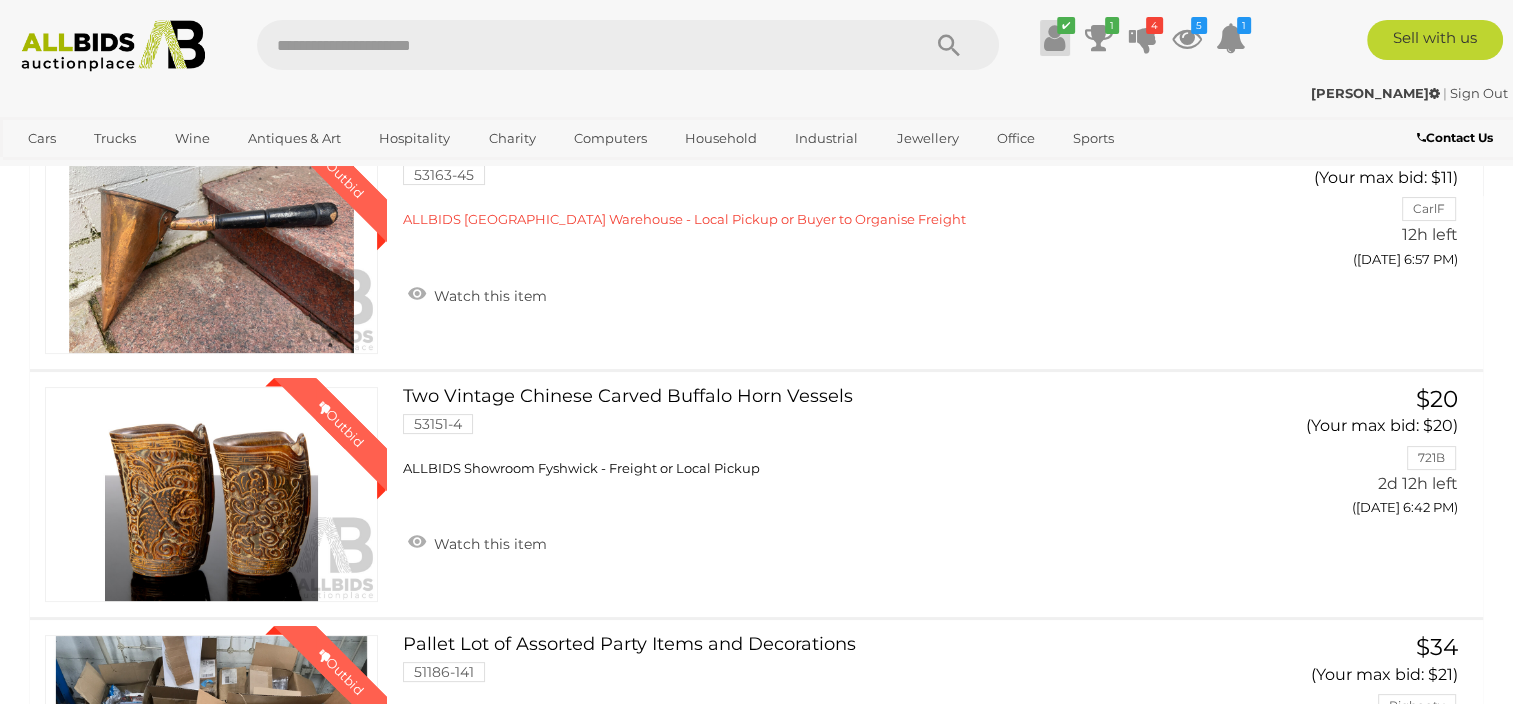click on "✔" at bounding box center (1066, 25) 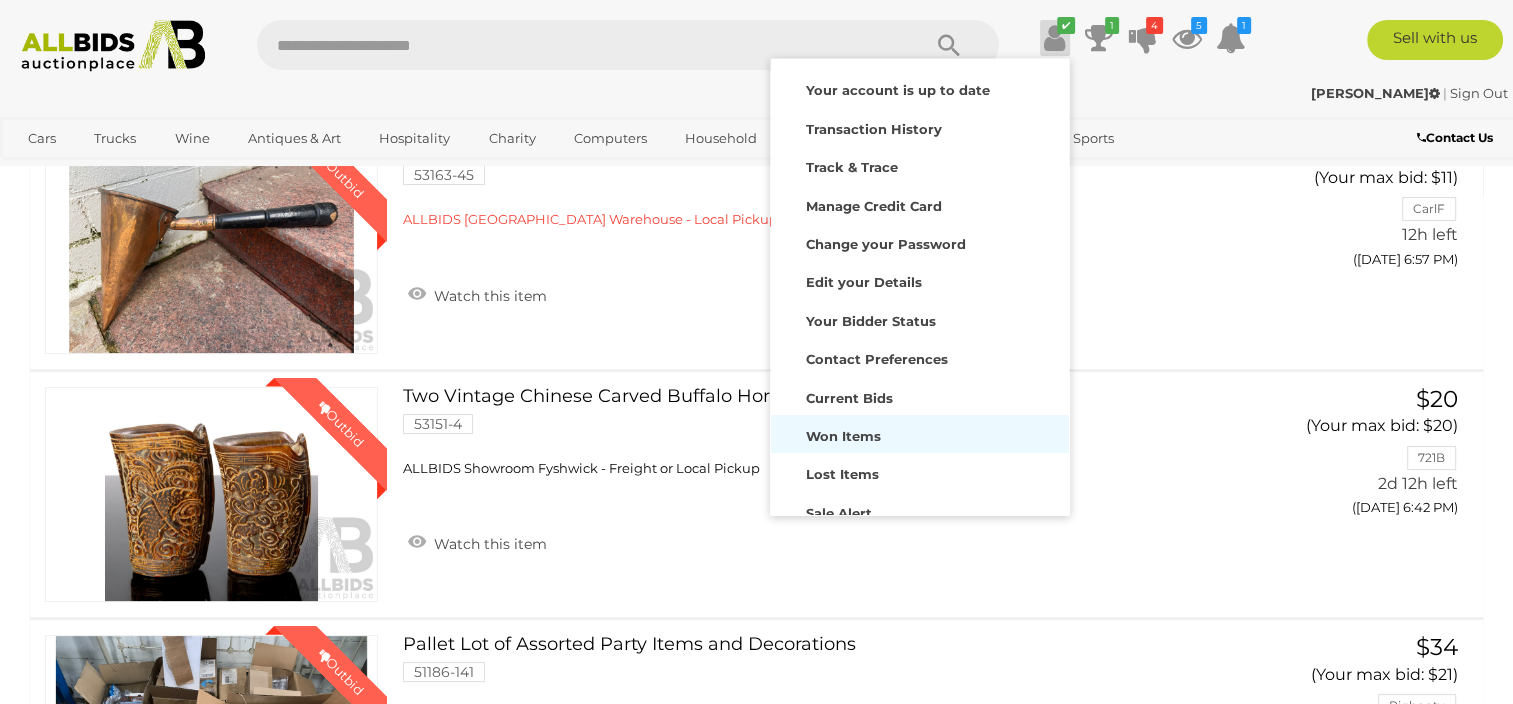 click on "Won Items" at bounding box center [843, 436] 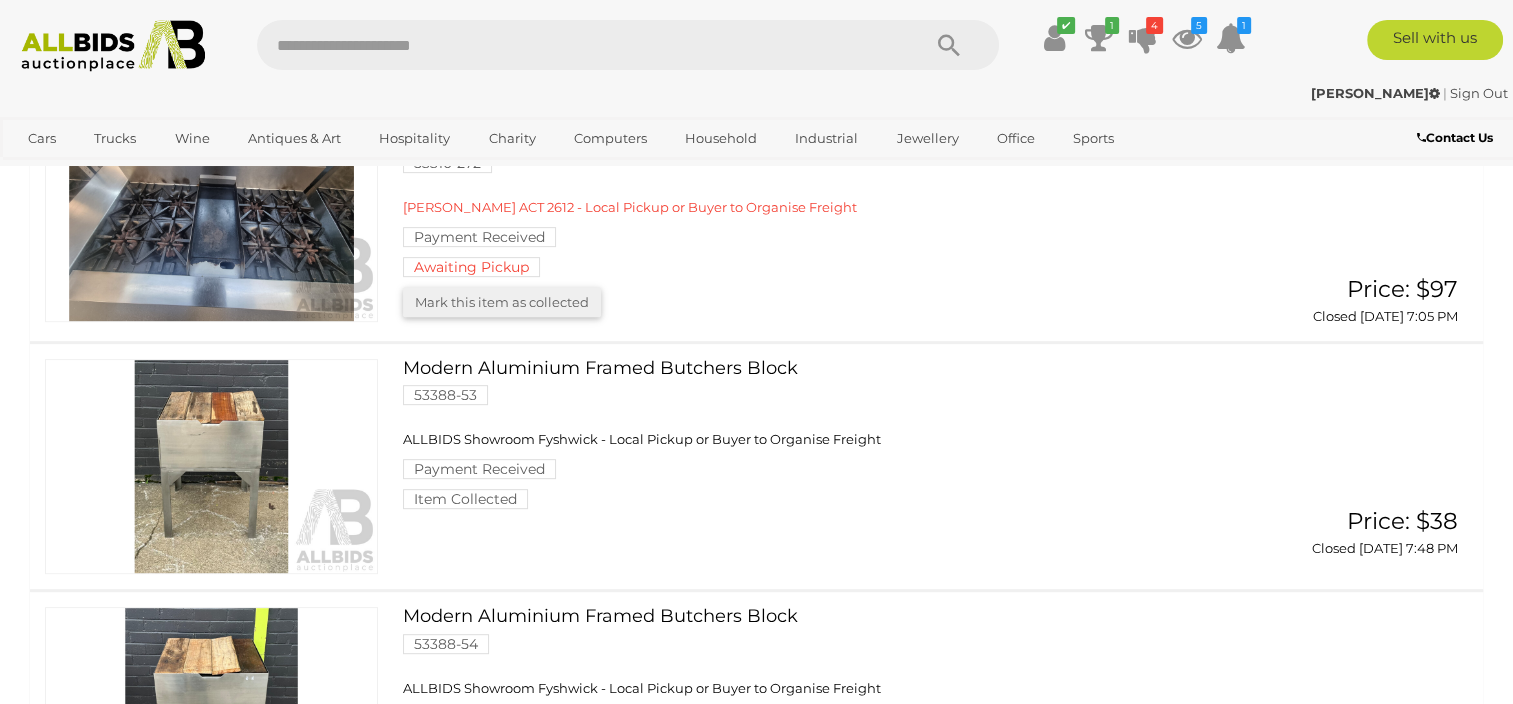 scroll, scrollTop: 800, scrollLeft: 0, axis: vertical 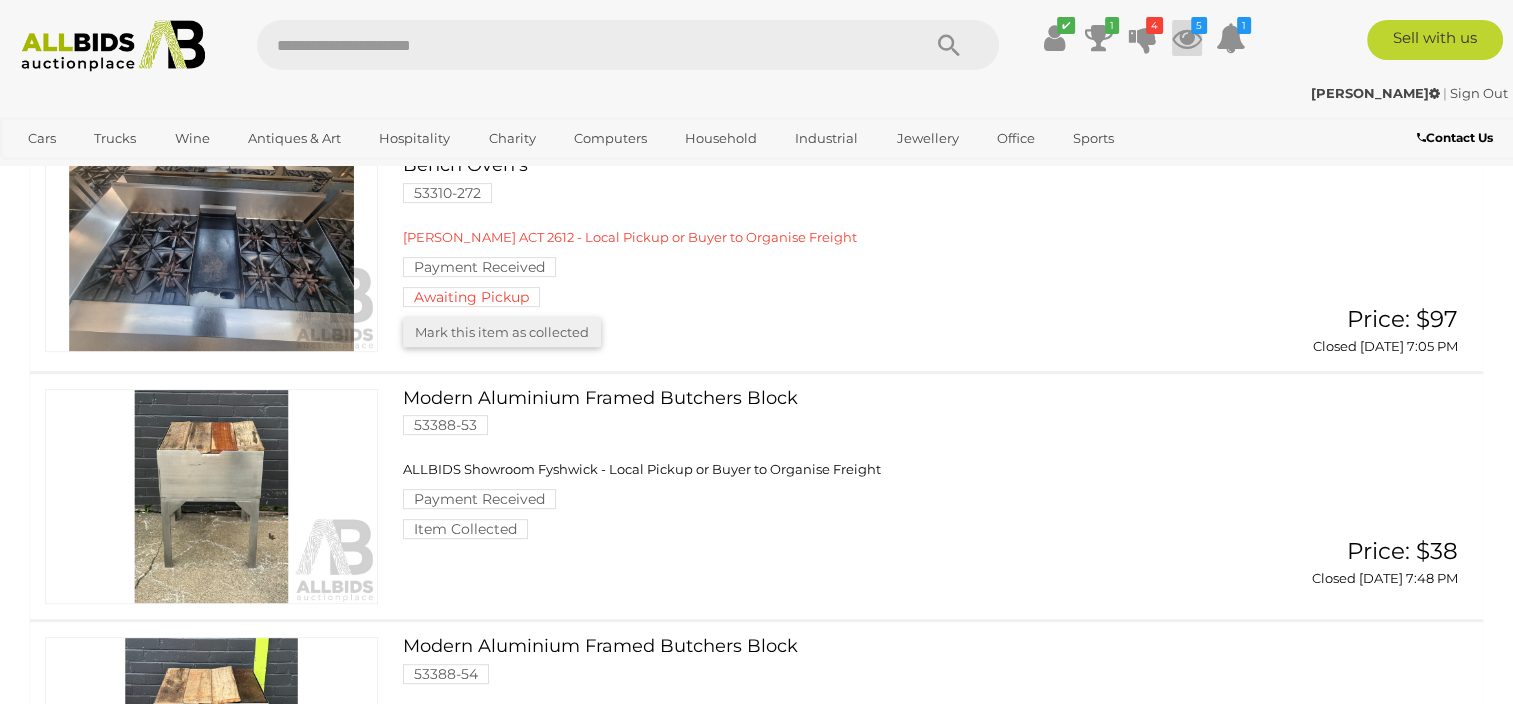 click at bounding box center [1187, 38] 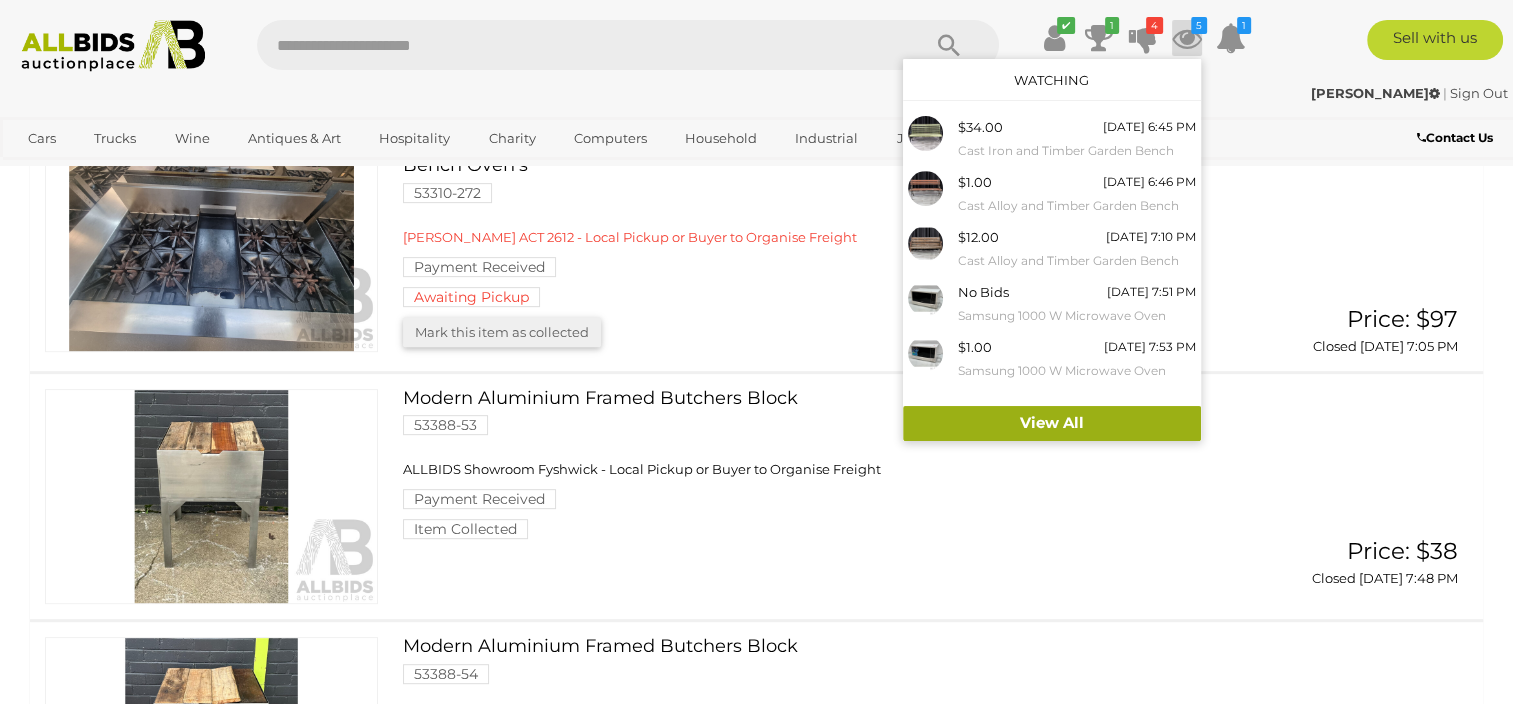 click on "View All" at bounding box center [1052, 423] 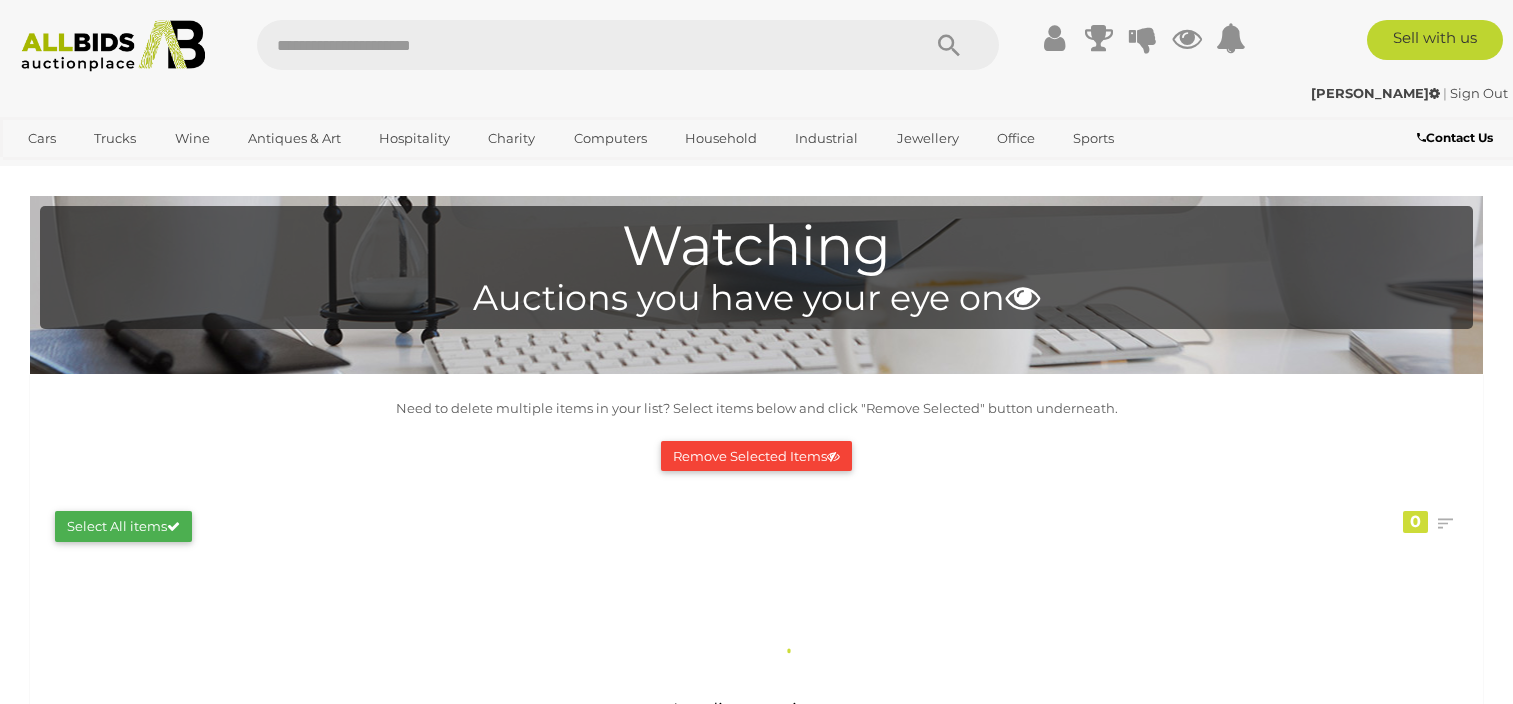 scroll, scrollTop: 0, scrollLeft: 0, axis: both 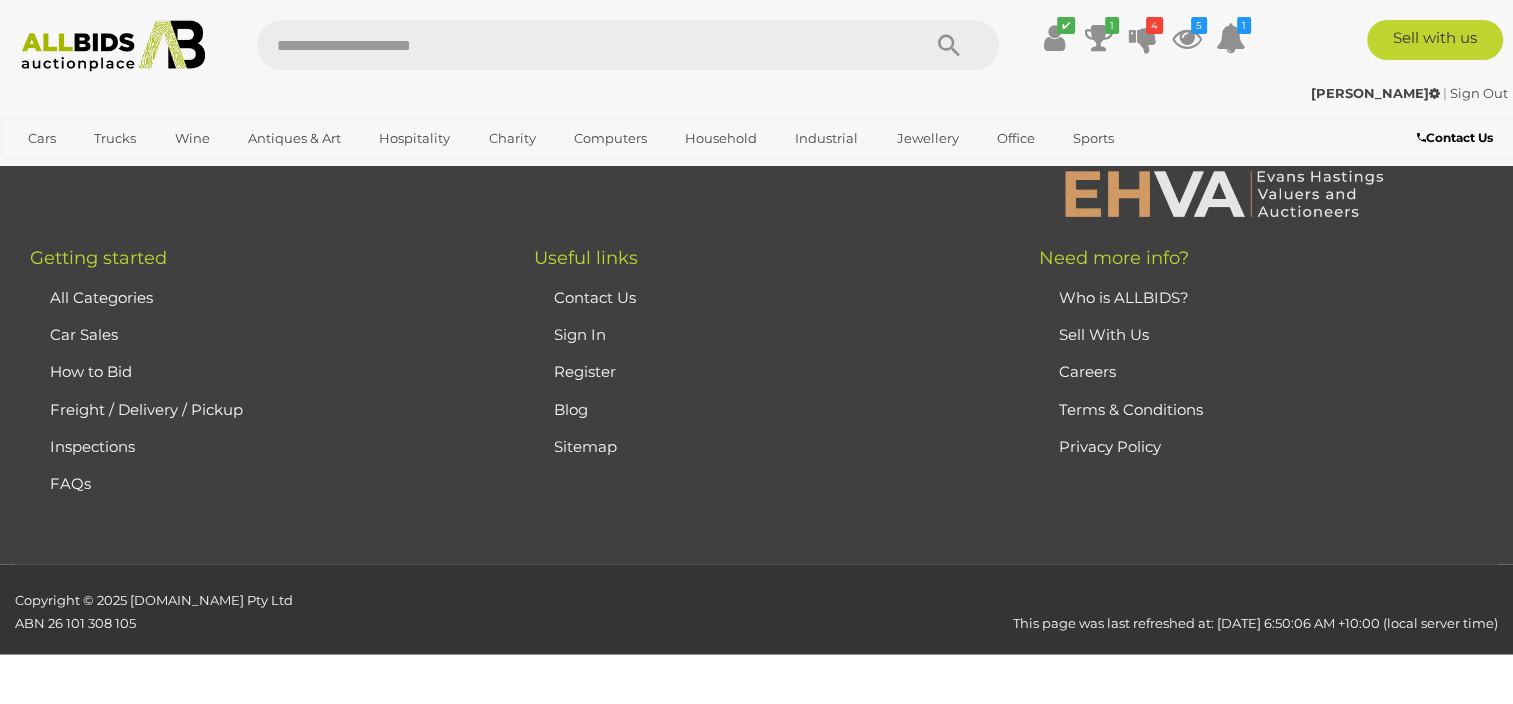 drag, startPoint x: 774, startPoint y: 657, endPoint x: 762, endPoint y: 650, distance: 13.892444 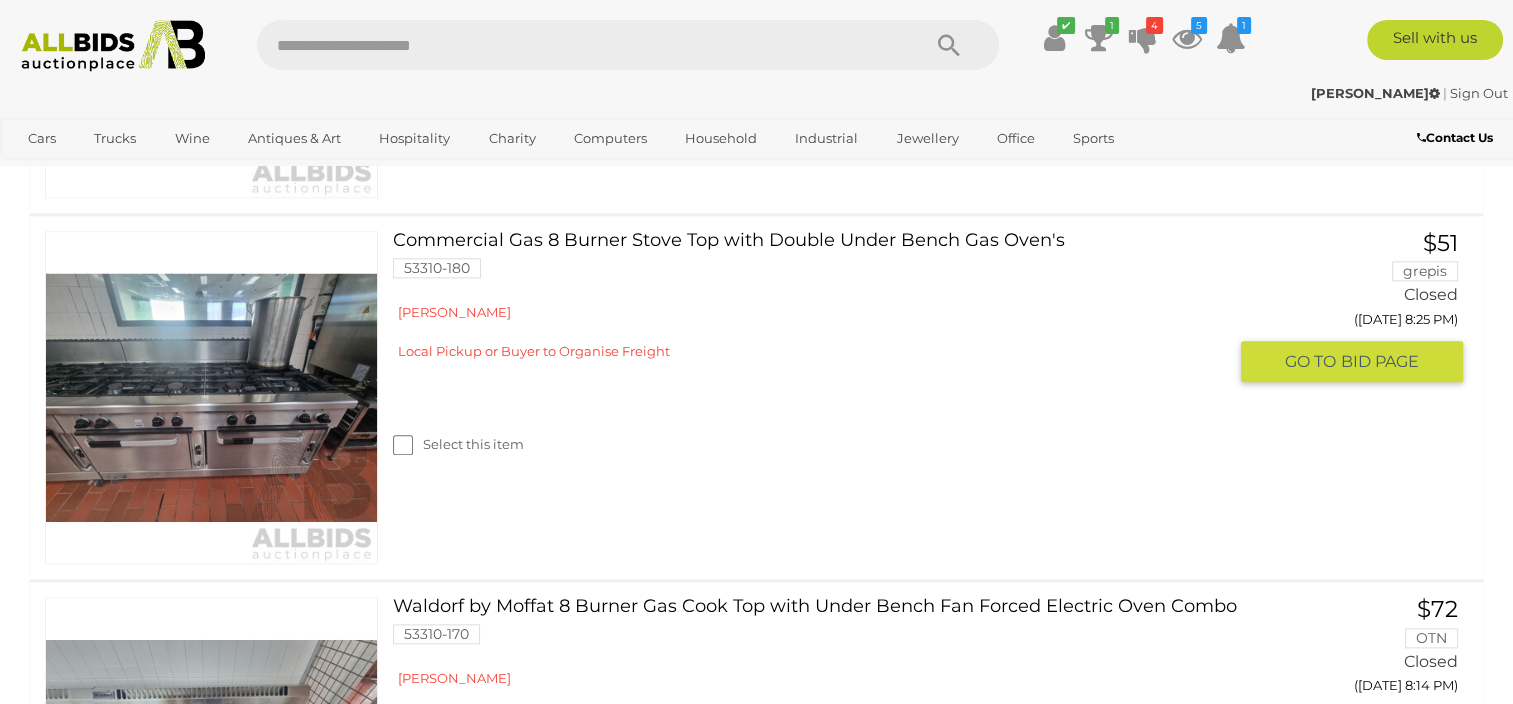 scroll, scrollTop: 2200, scrollLeft: 0, axis: vertical 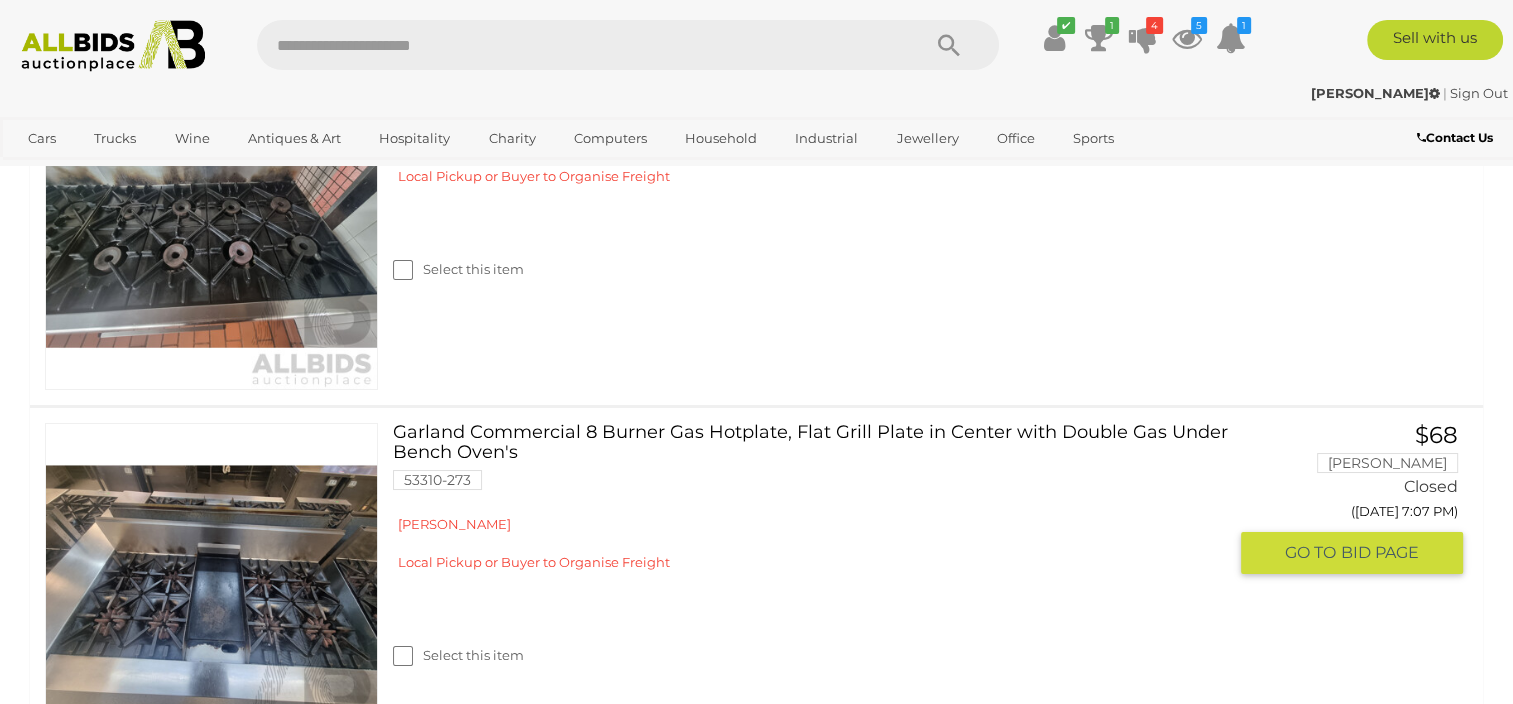 click on "Select this item" at bounding box center [817, 630] 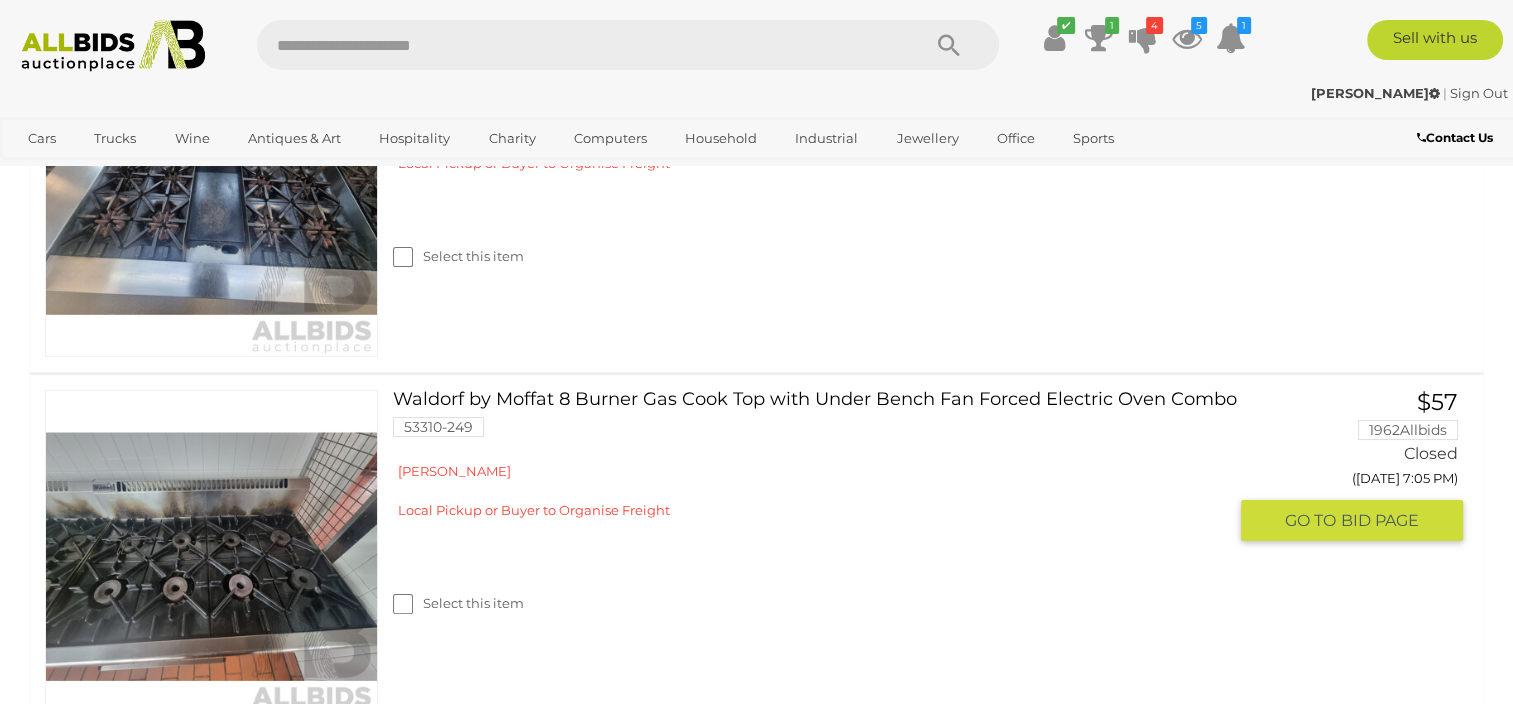 scroll, scrollTop: 7900, scrollLeft: 0, axis: vertical 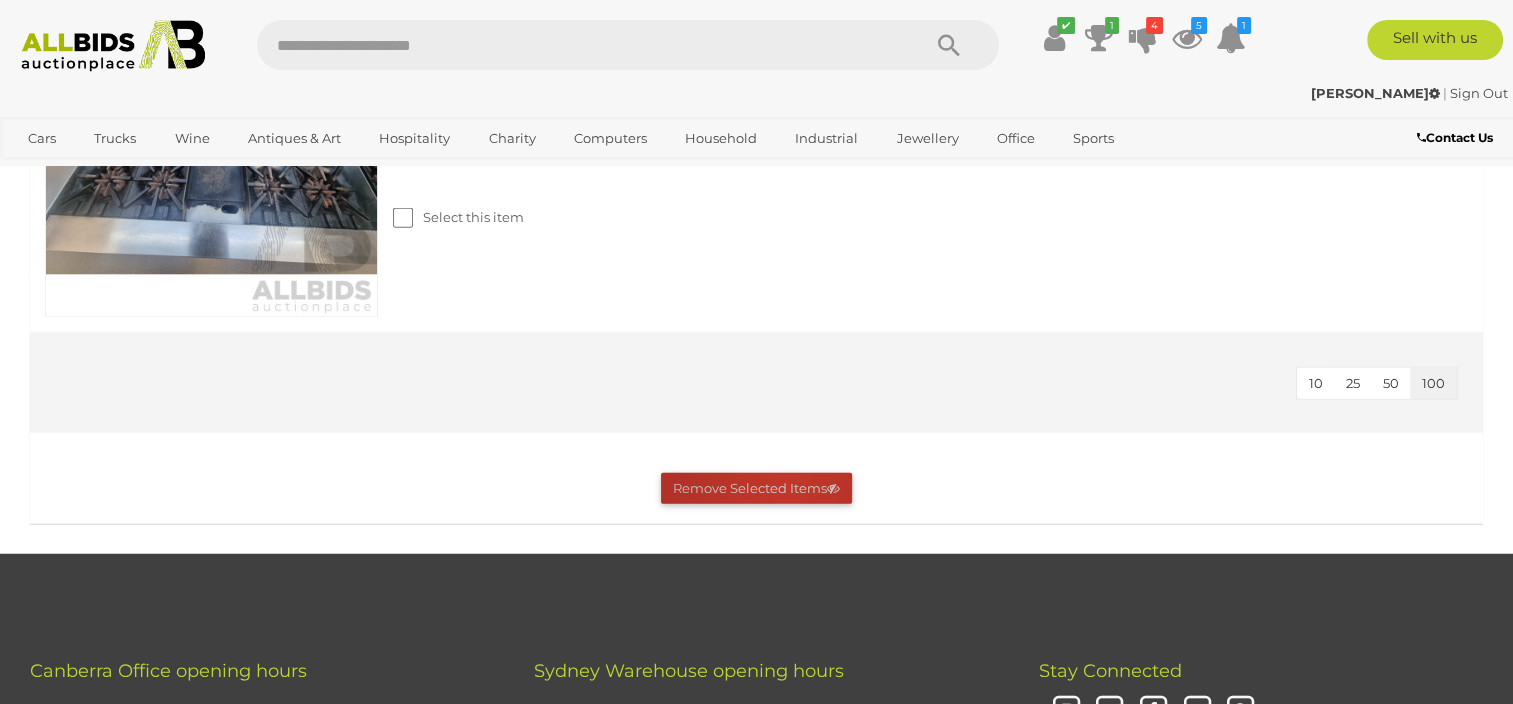 click on "Remove Selected Items" at bounding box center [756, 488] 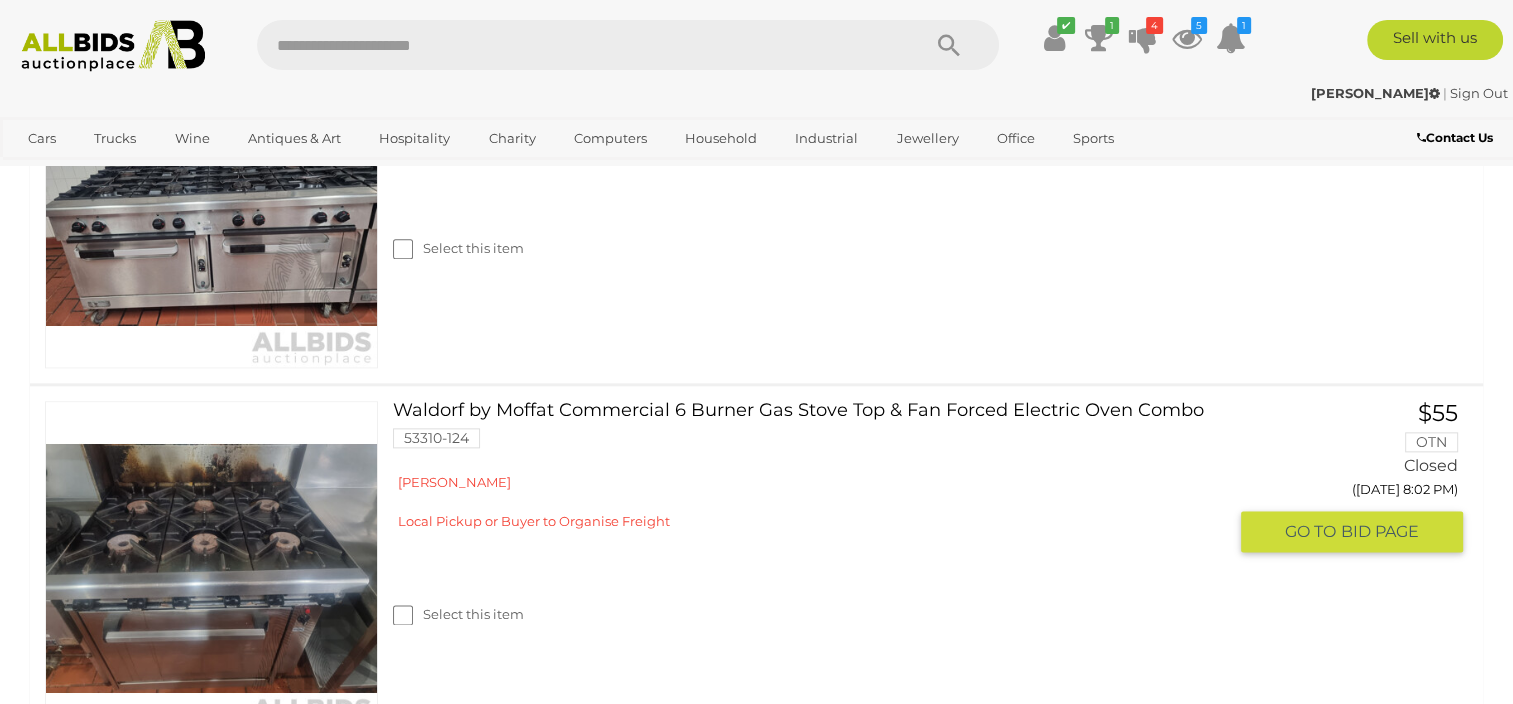scroll, scrollTop: 2400, scrollLeft: 0, axis: vertical 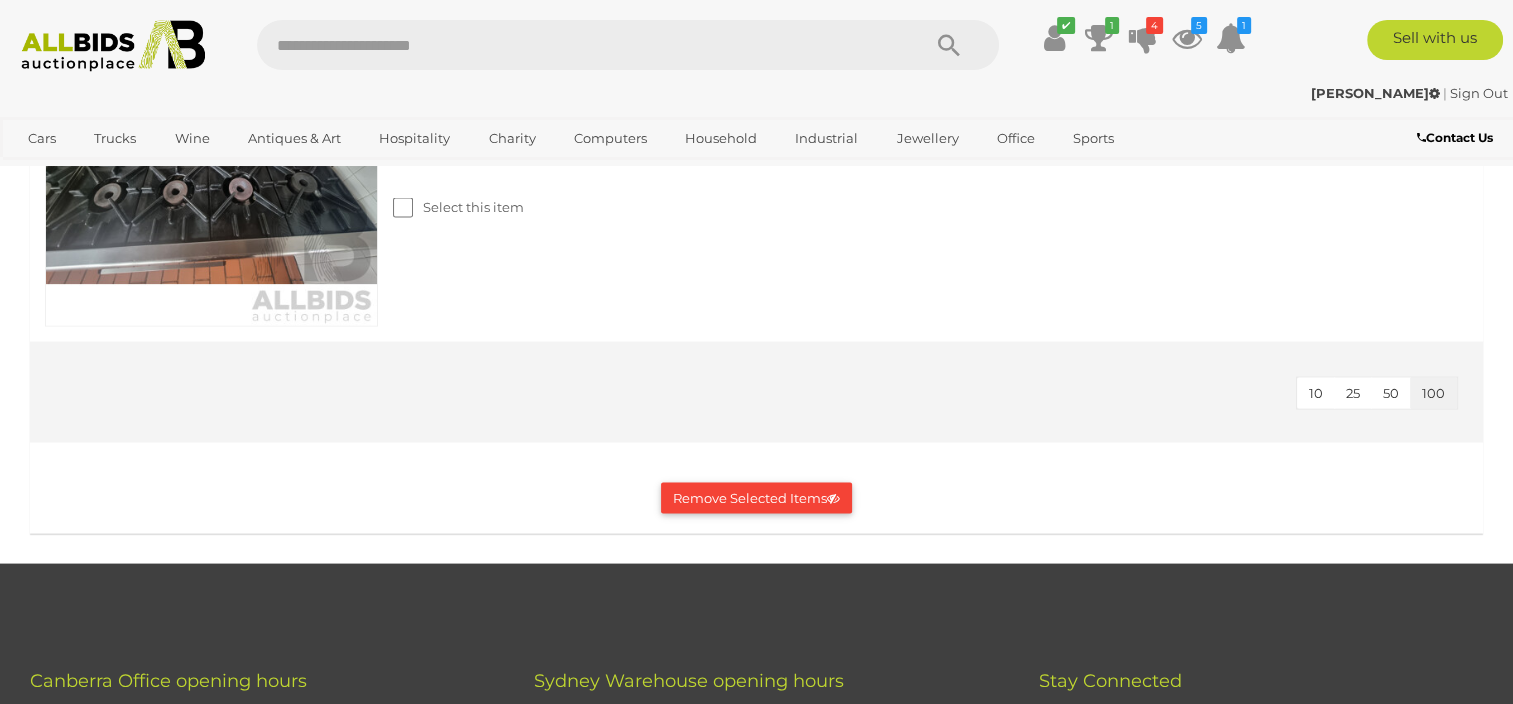 click on "Remove Selected Items" at bounding box center [756, 498] 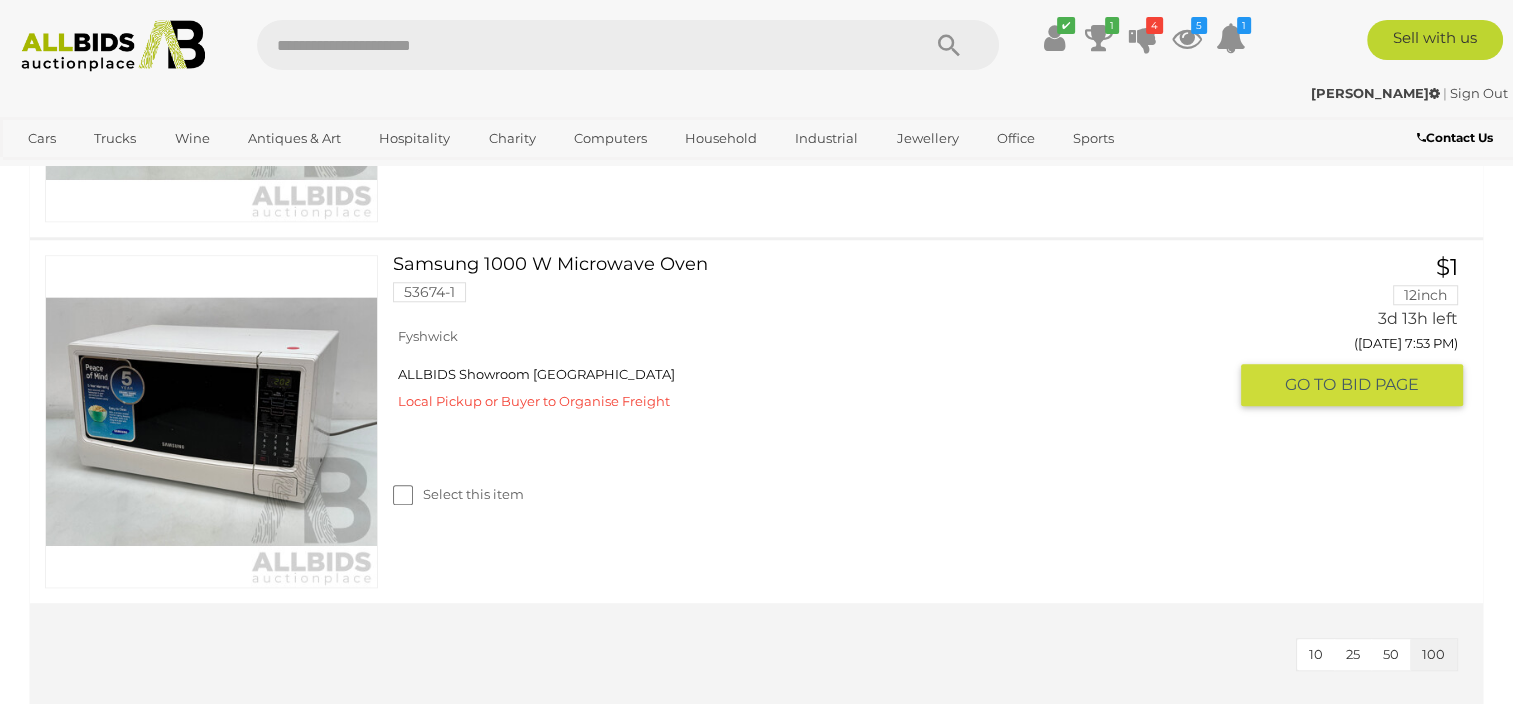 scroll, scrollTop: 1800, scrollLeft: 0, axis: vertical 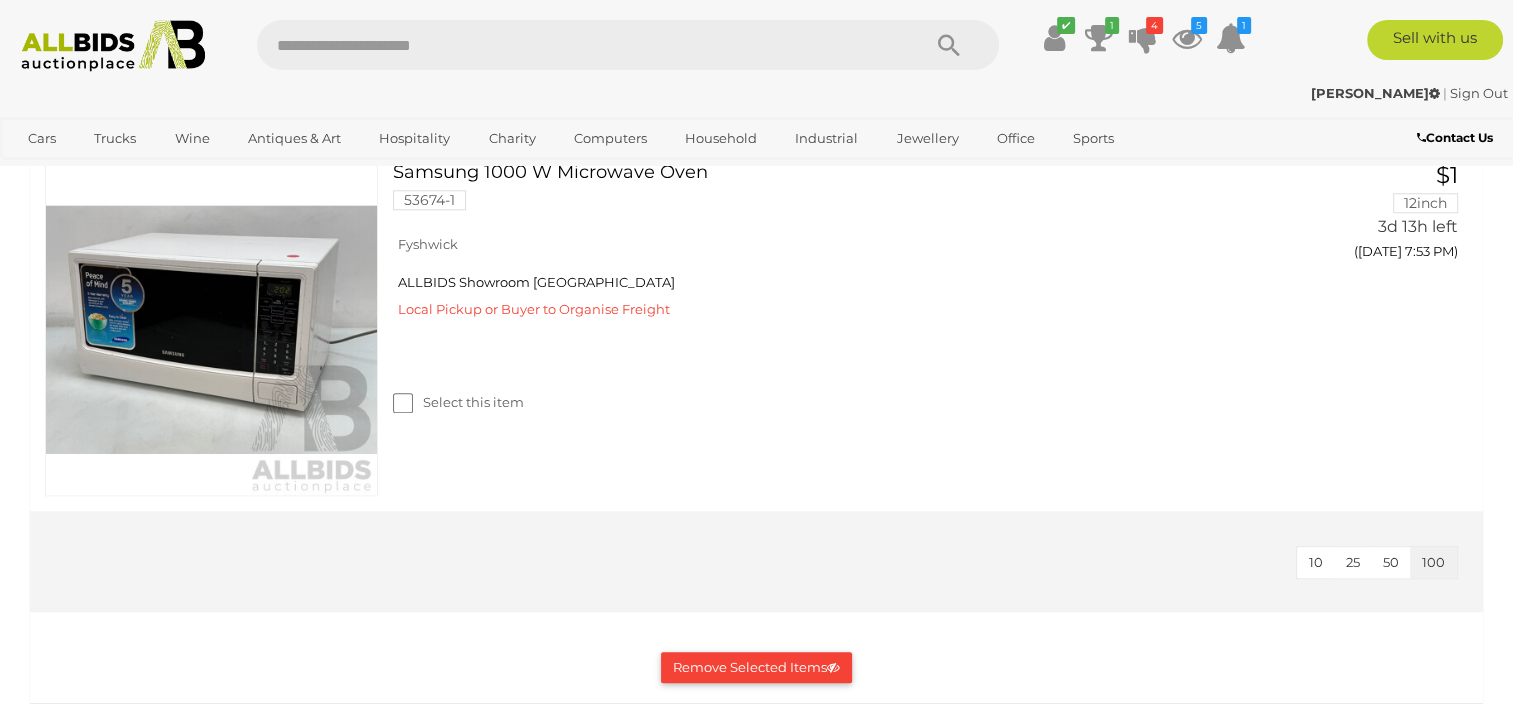 click on "Remove Selected Items" at bounding box center (756, 667) 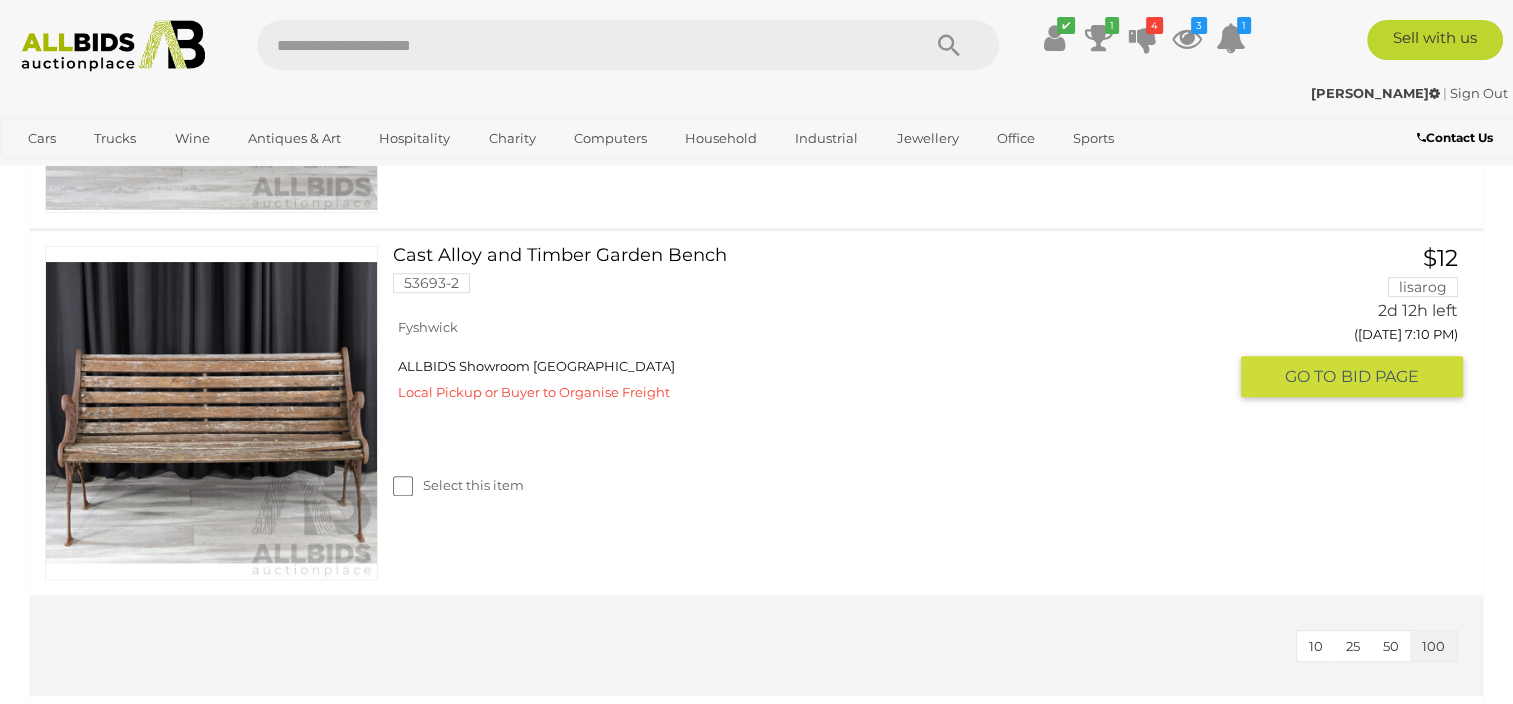scroll, scrollTop: 1100, scrollLeft: 0, axis: vertical 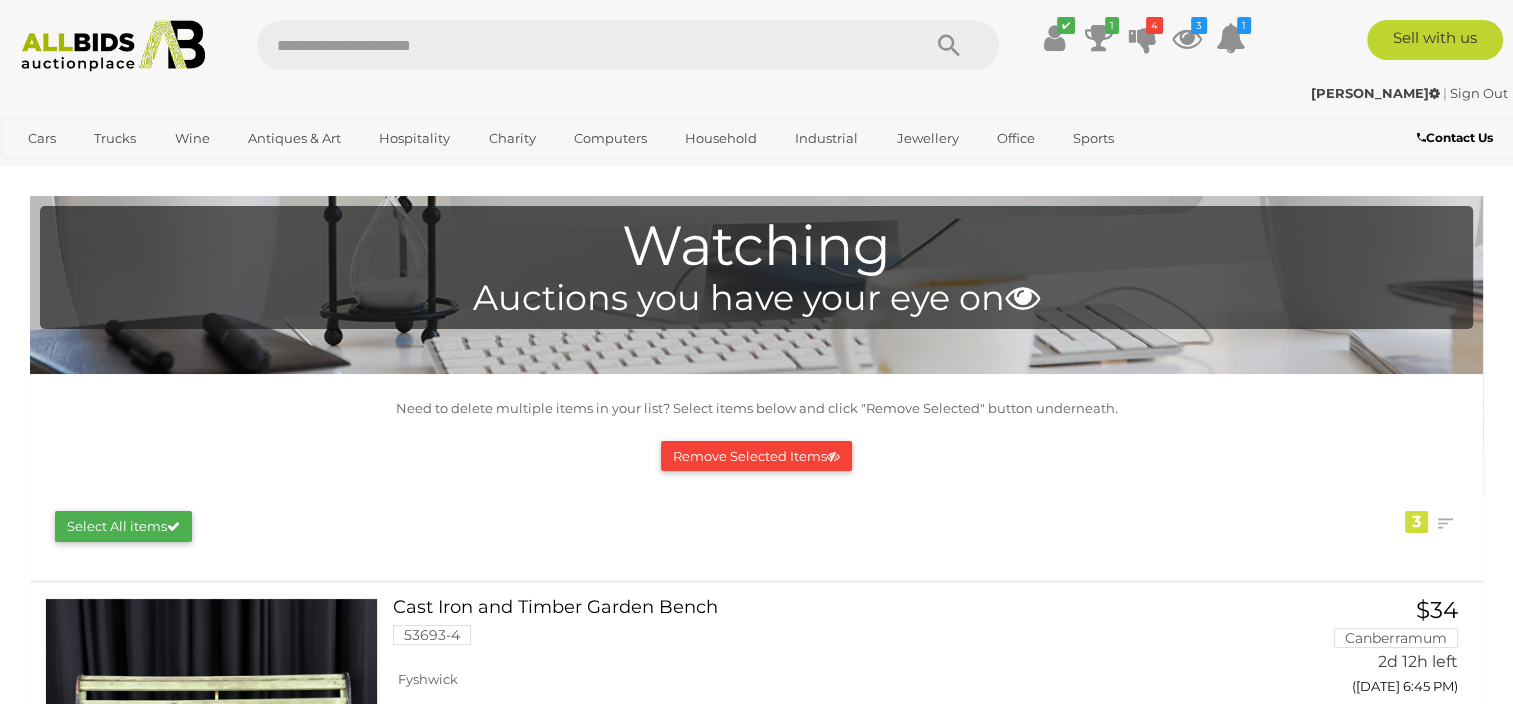 click on "Remove Selected Items" at bounding box center [756, 456] 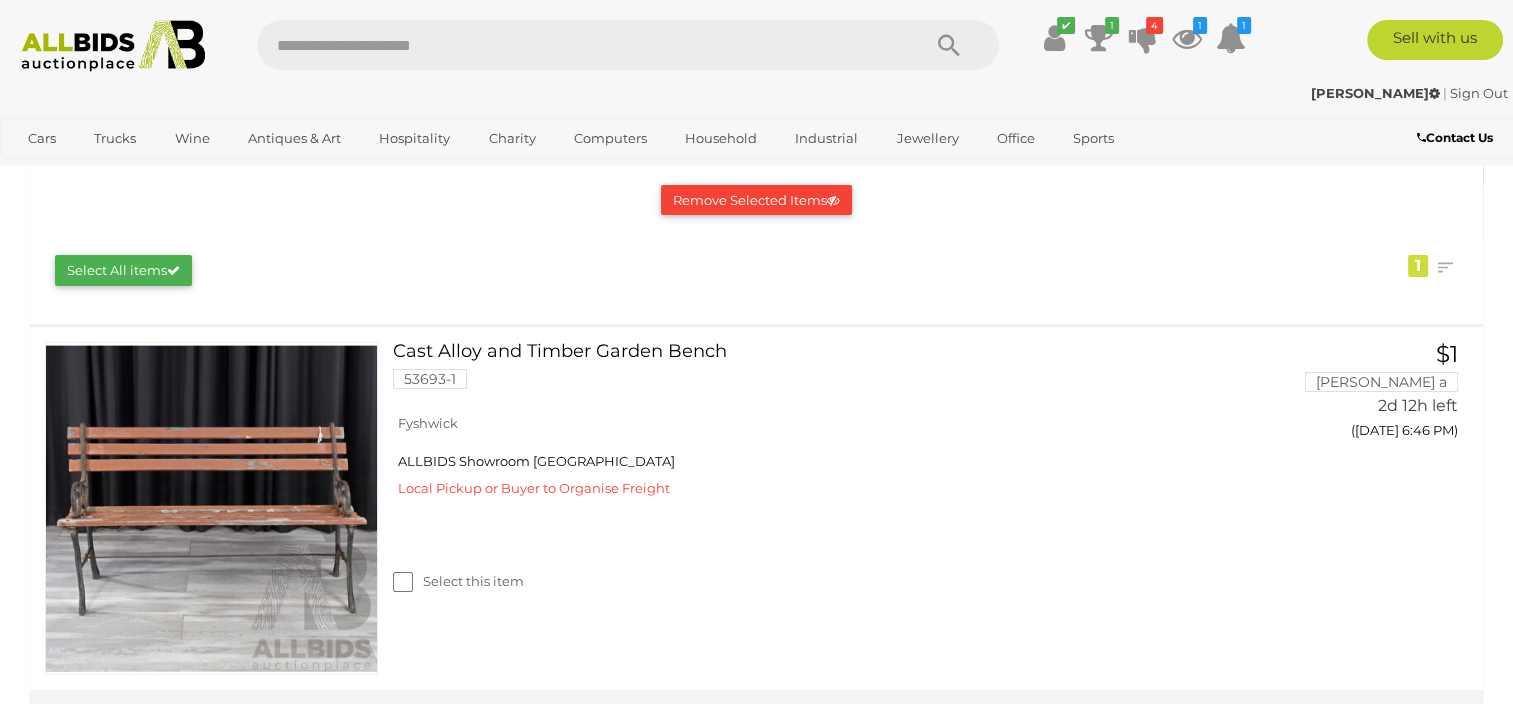 scroll, scrollTop: 300, scrollLeft: 0, axis: vertical 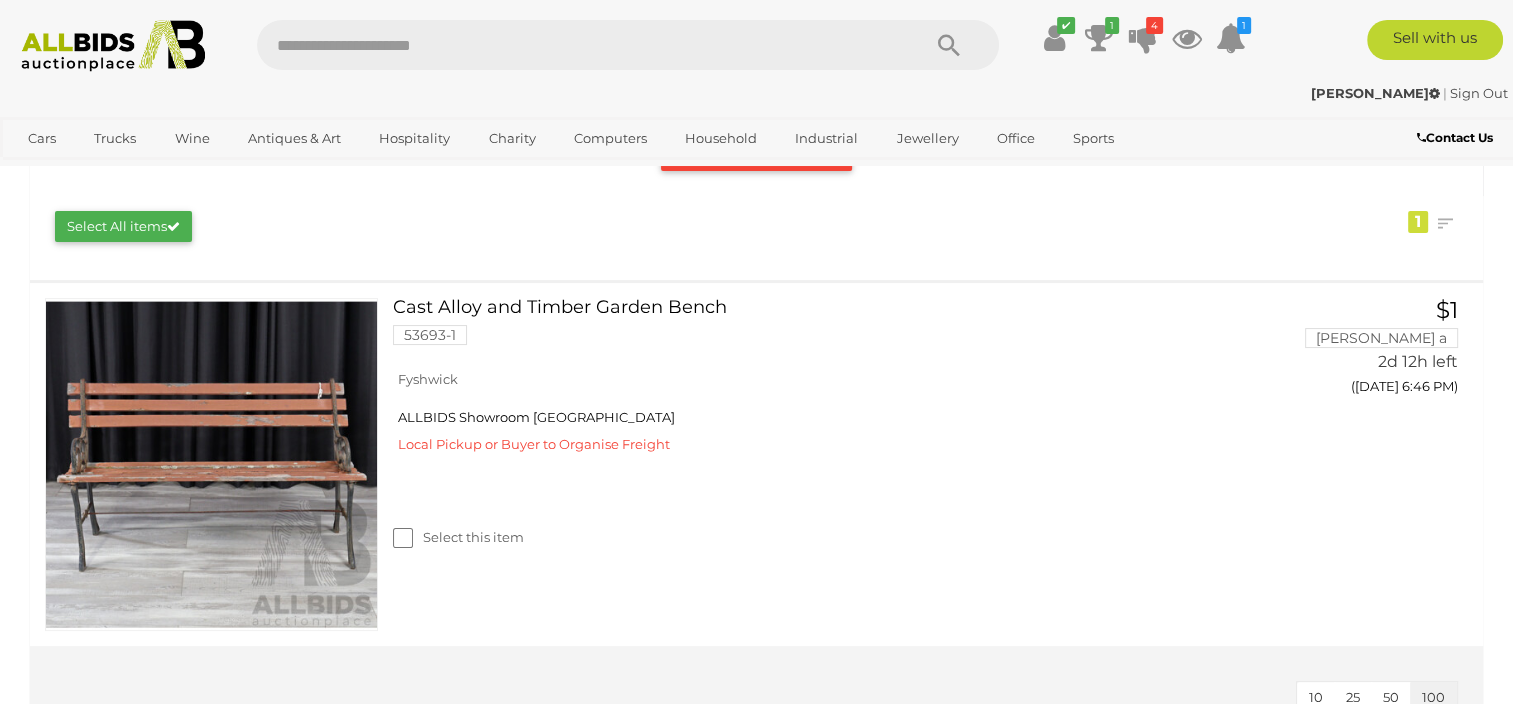 click on "Remove Selected Items" at bounding box center [756, 156] 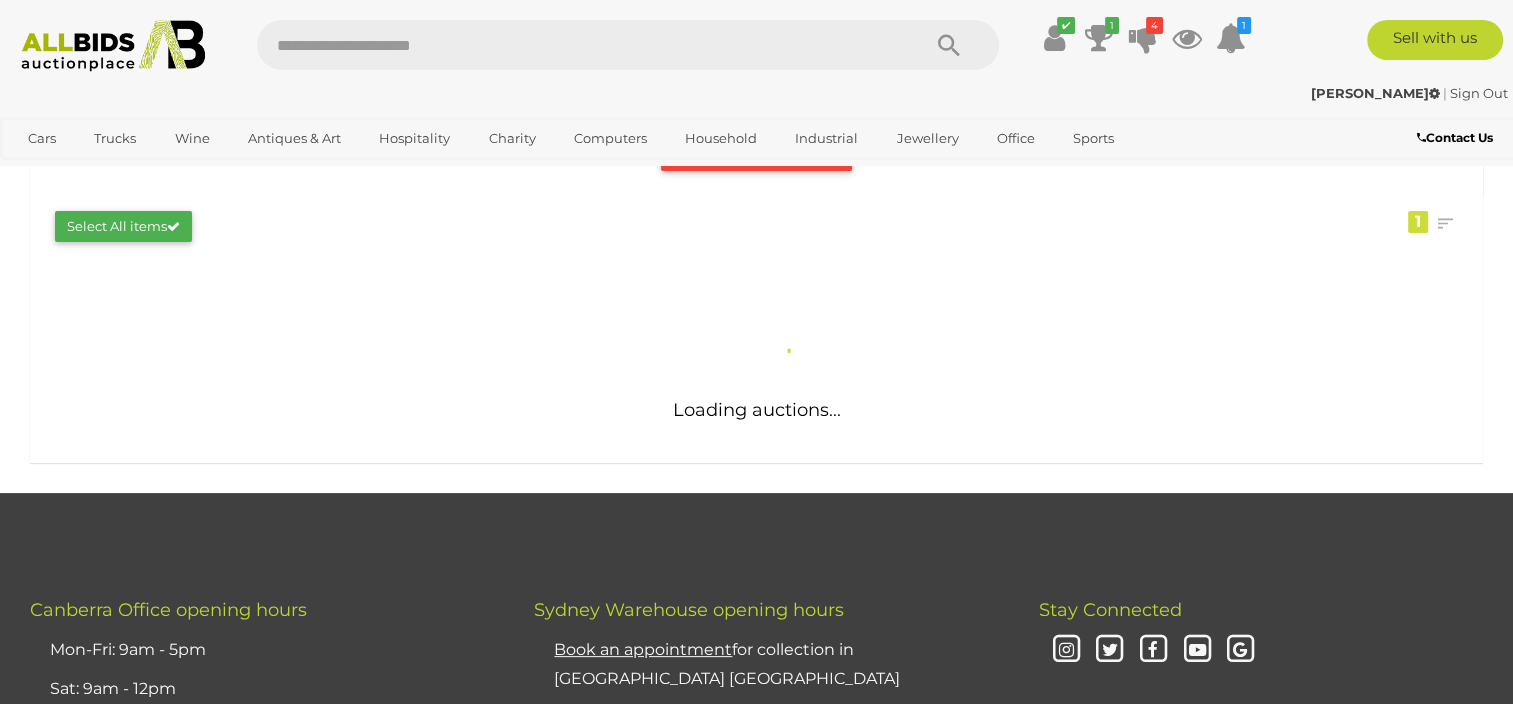 scroll, scrollTop: 0, scrollLeft: 0, axis: both 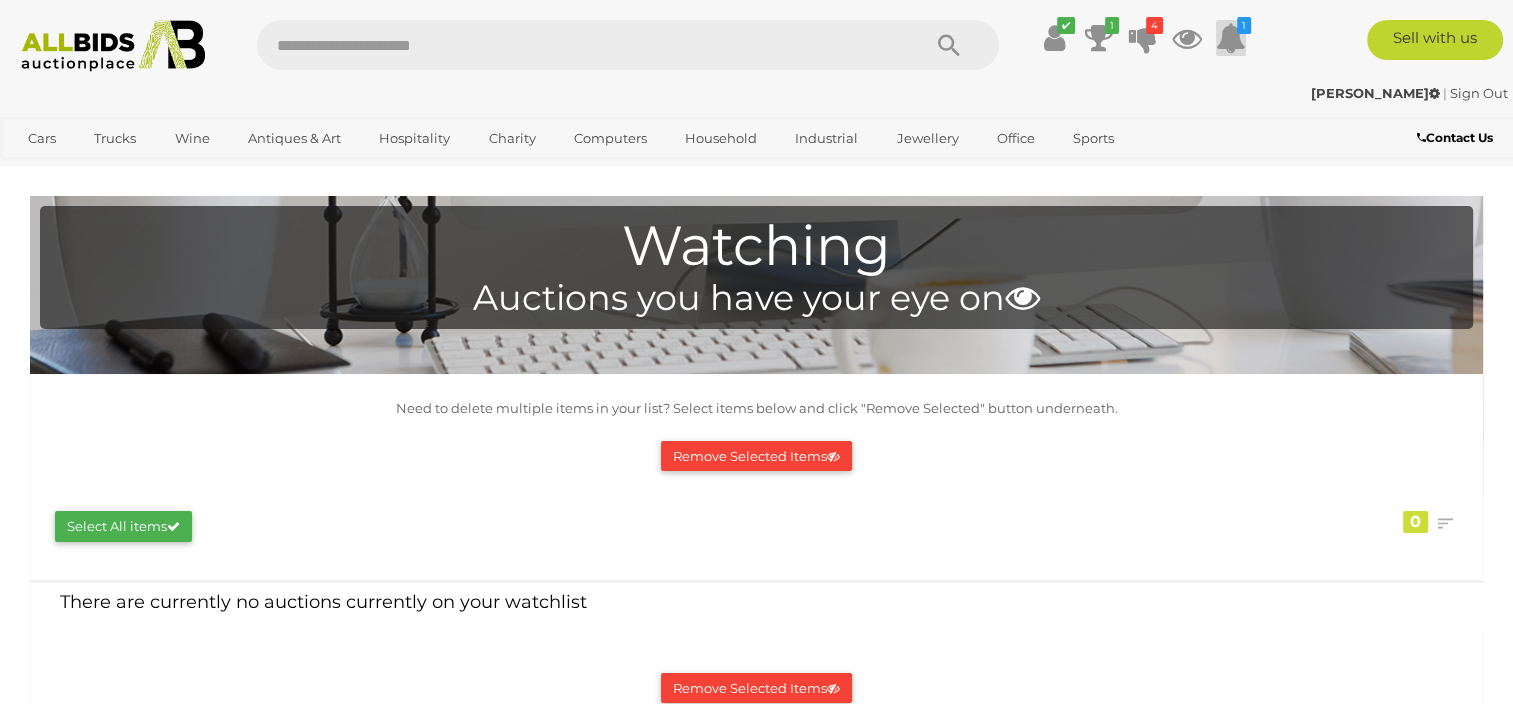 click at bounding box center (1231, 38) 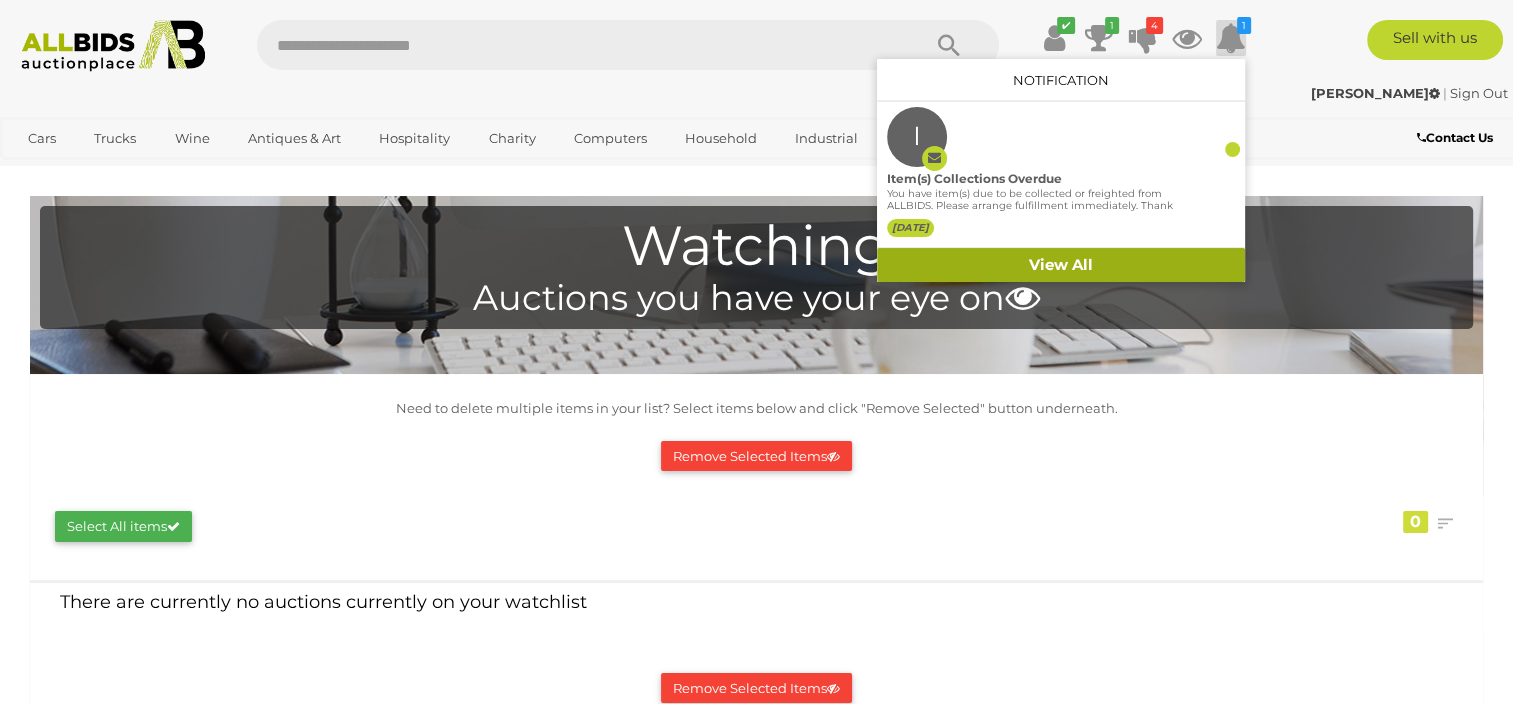 click on "View All" at bounding box center (1061, 265) 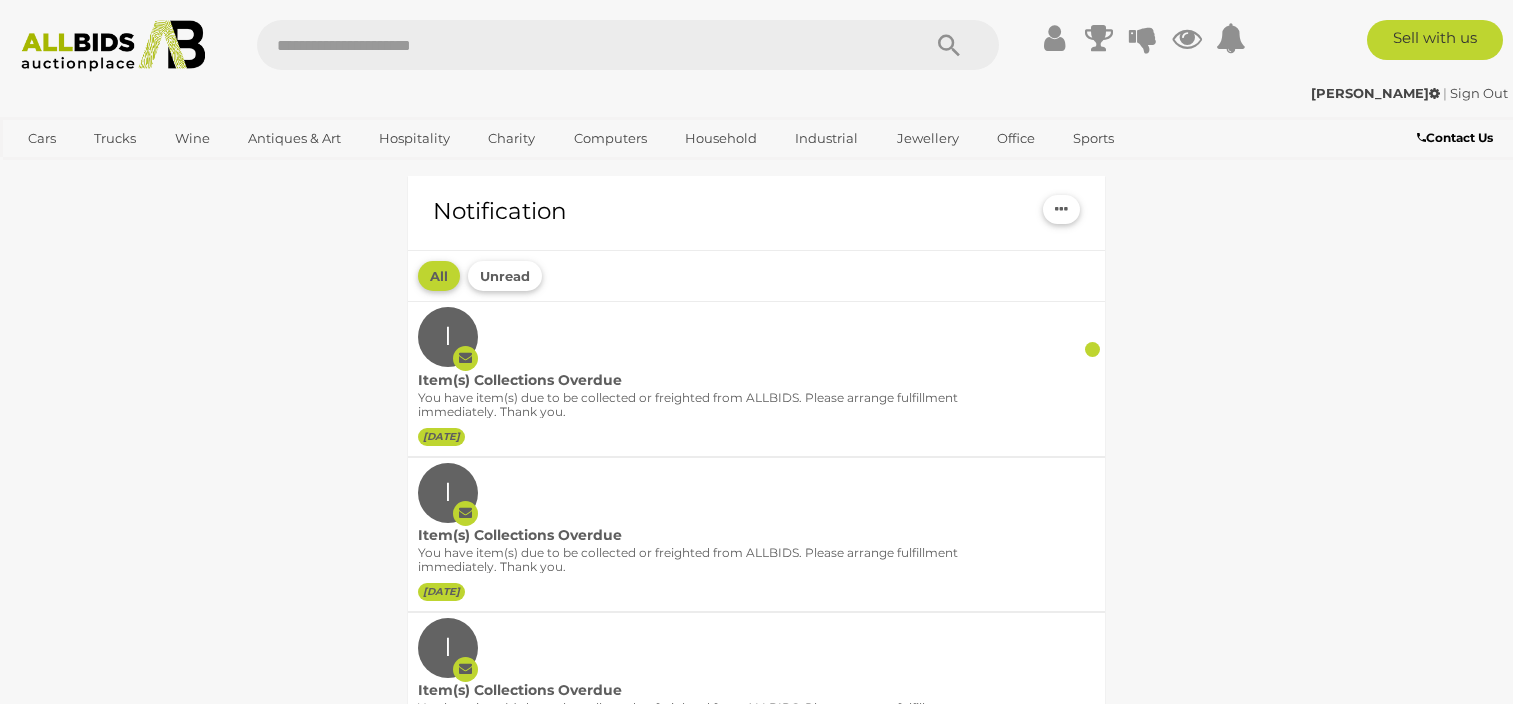 scroll, scrollTop: 0, scrollLeft: 0, axis: both 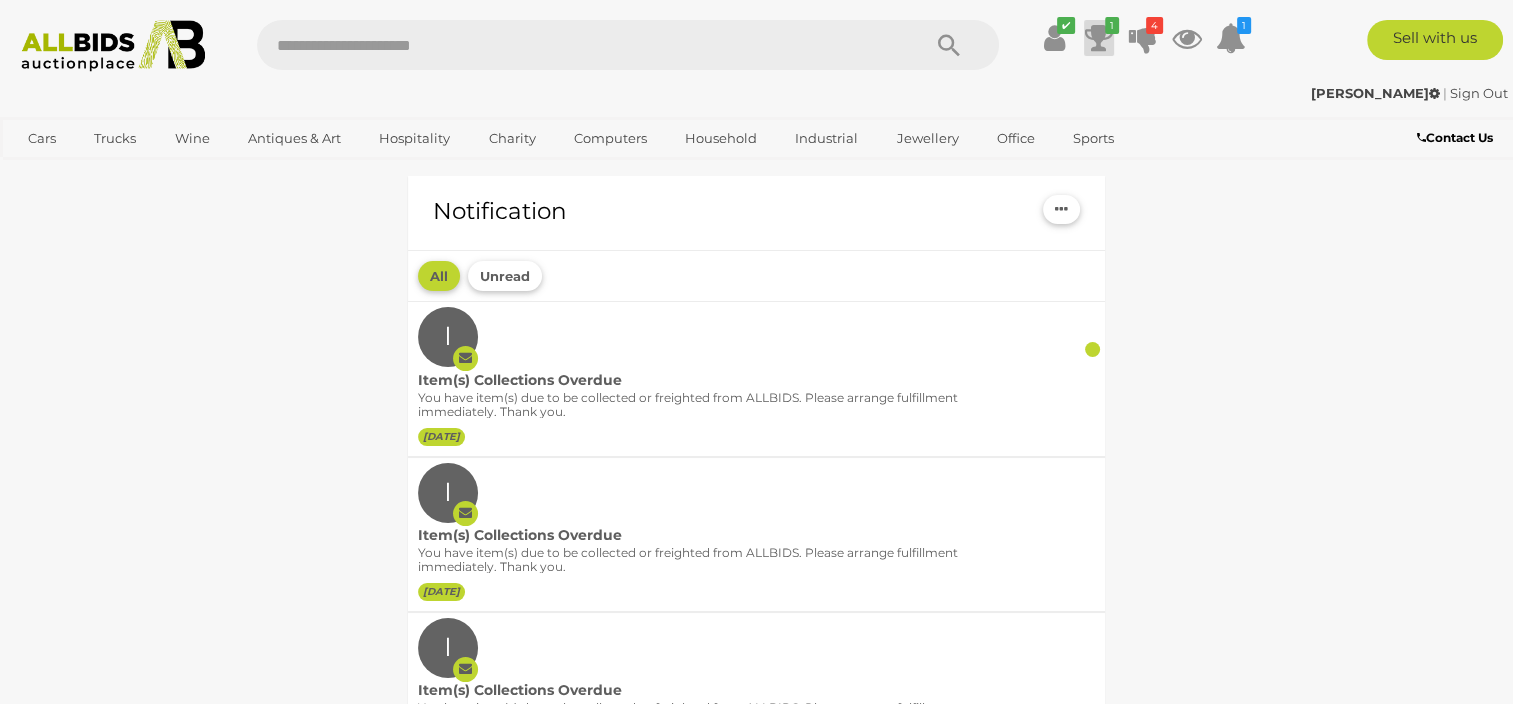 click at bounding box center [1099, 38] 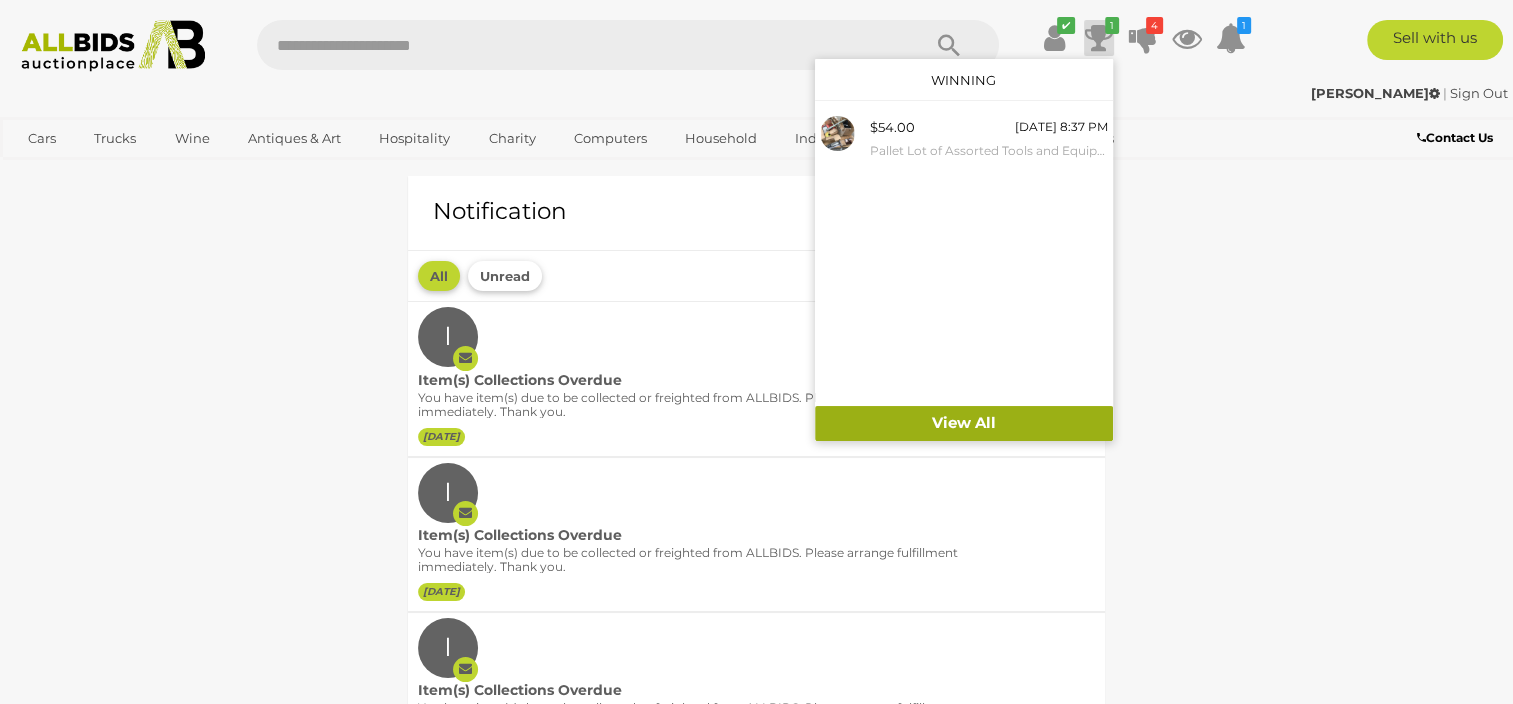 click on "View All" at bounding box center (964, 423) 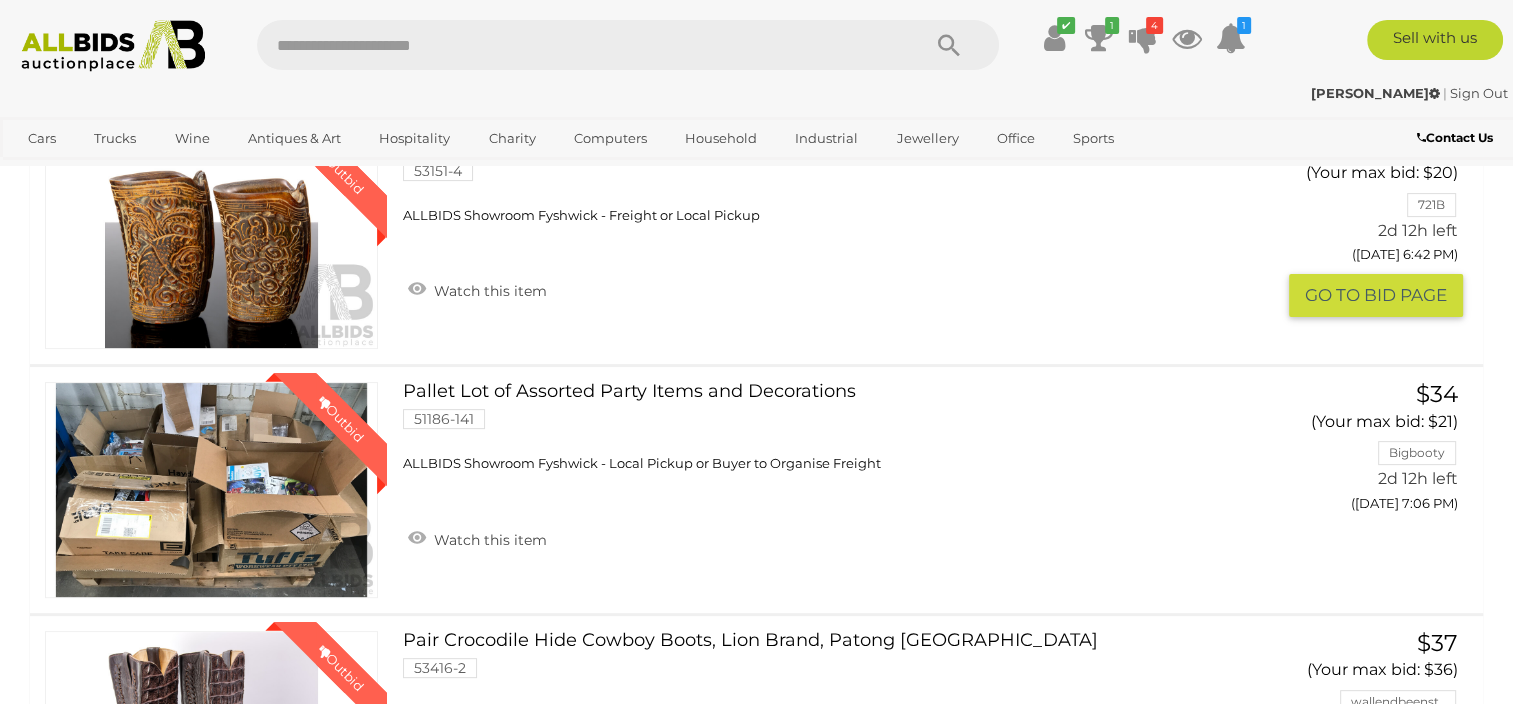 scroll, scrollTop: 500, scrollLeft: 0, axis: vertical 